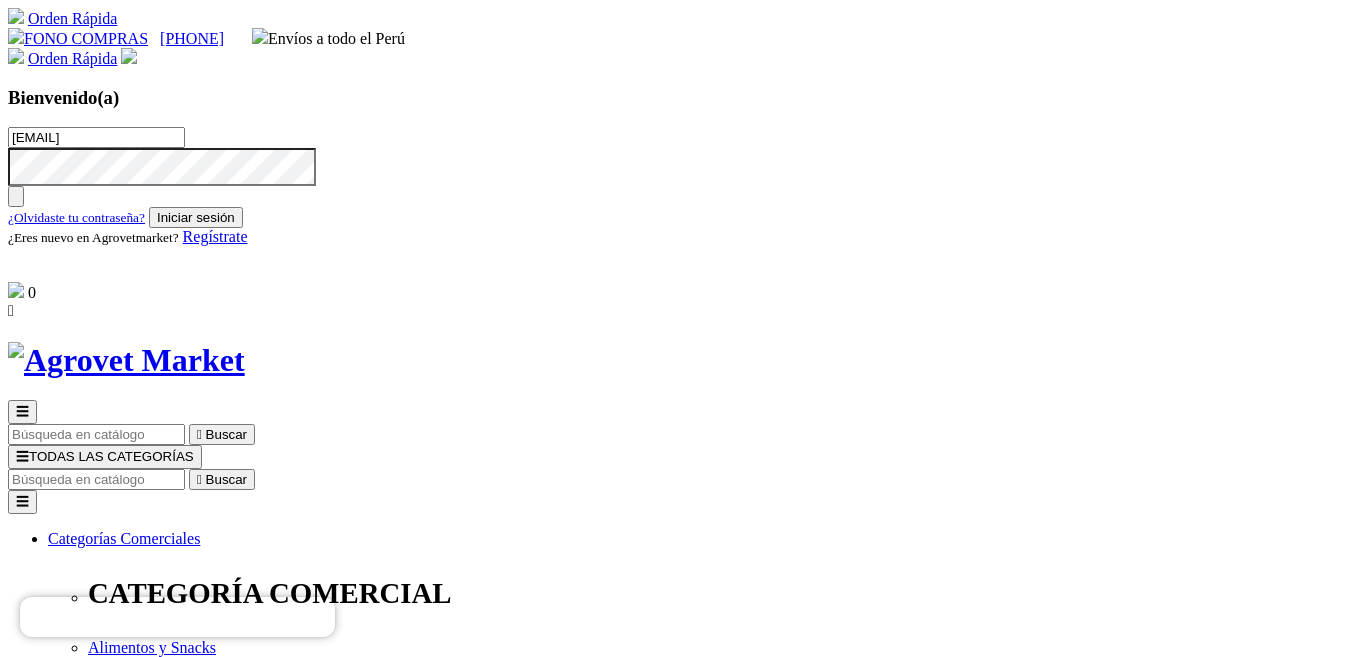 scroll, scrollTop: 0, scrollLeft: 0, axis: both 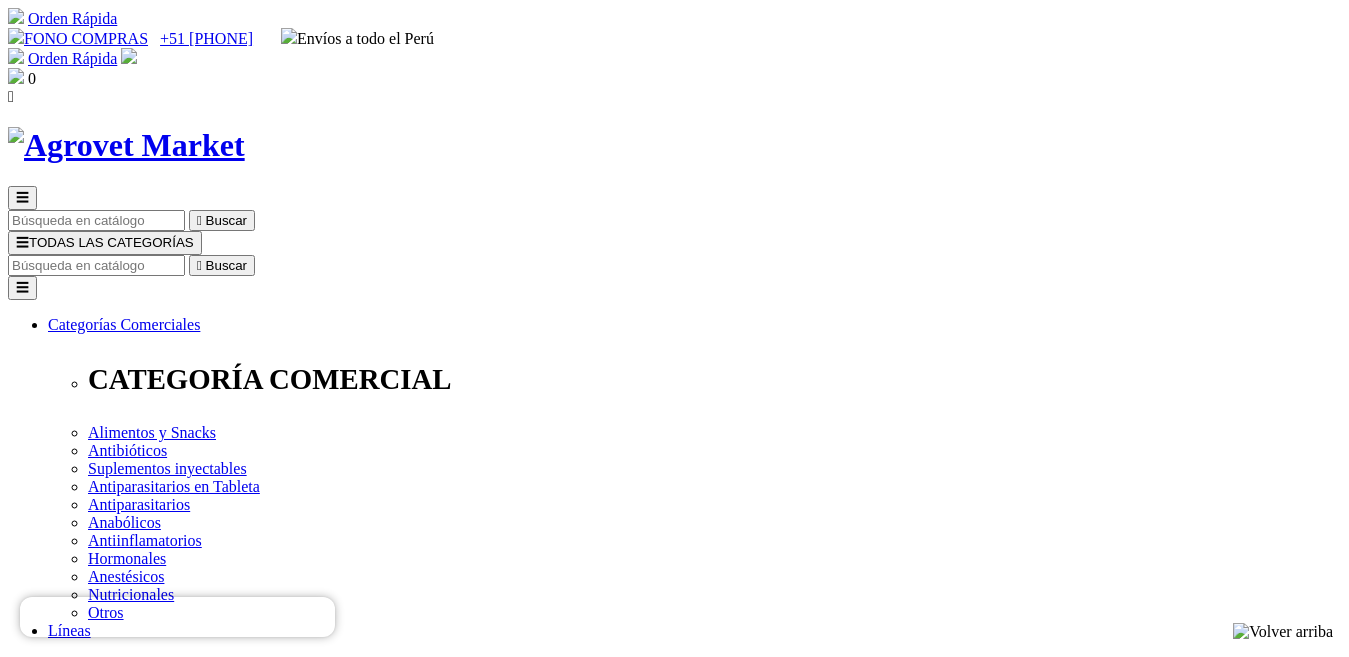click on "¿Olvidó su contraseña?" at bounding box center [82, 2481] 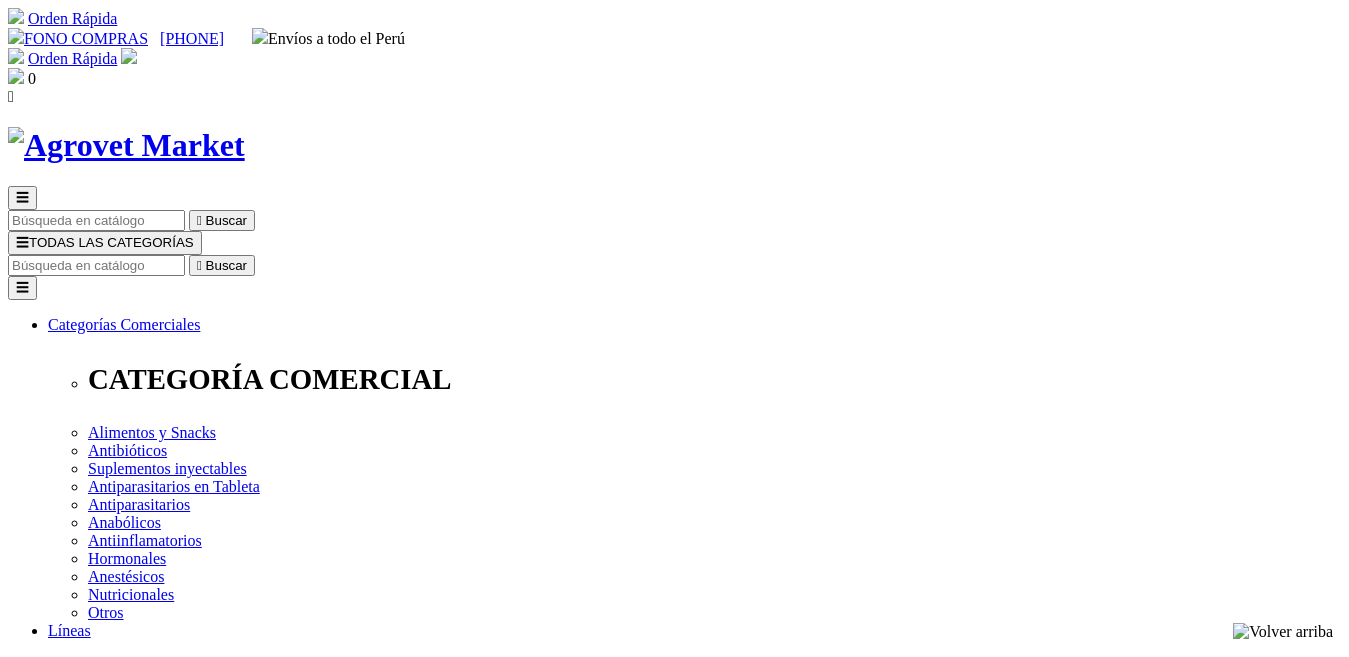 scroll, scrollTop: 0, scrollLeft: 0, axis: both 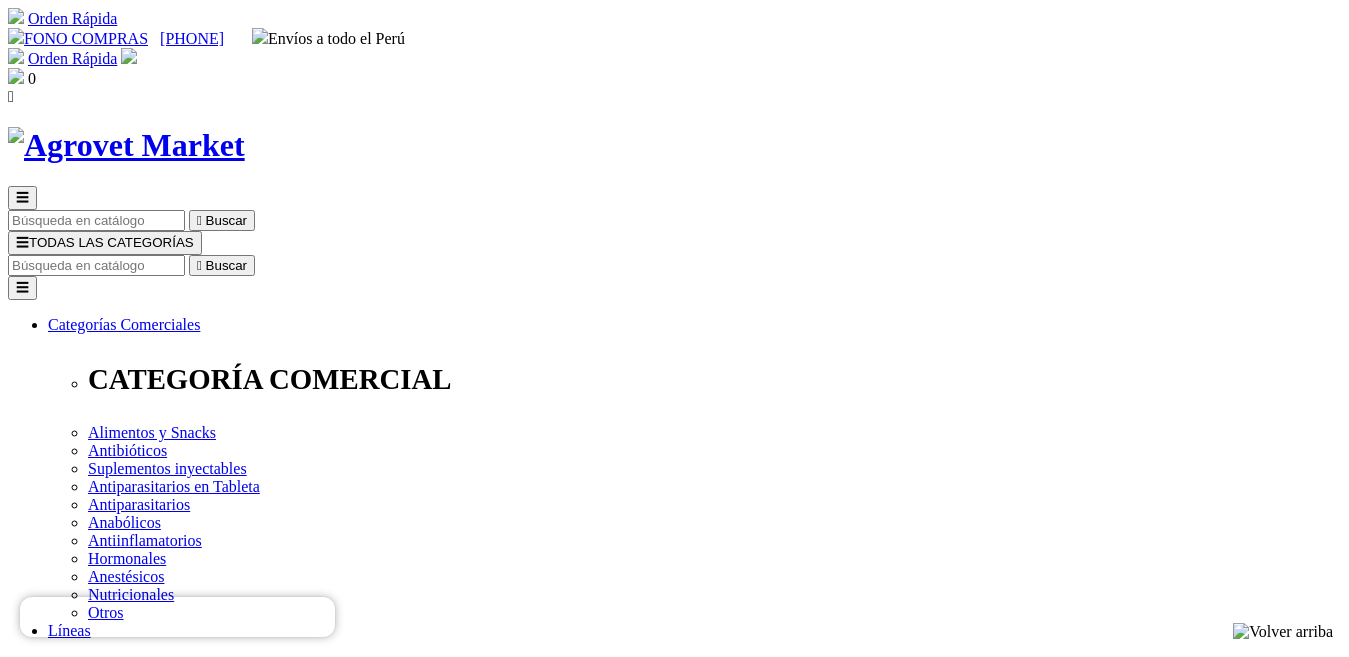 click at bounding box center (96, 2332) 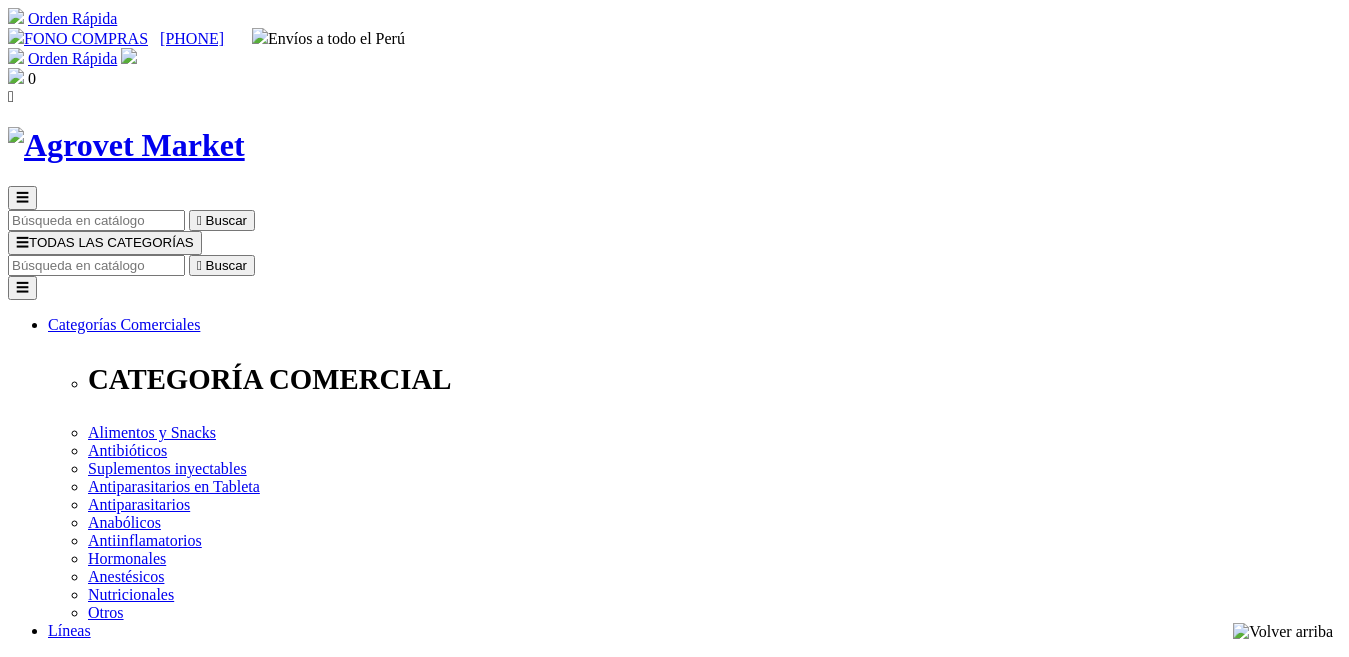 scroll, scrollTop: 0, scrollLeft: 0, axis: both 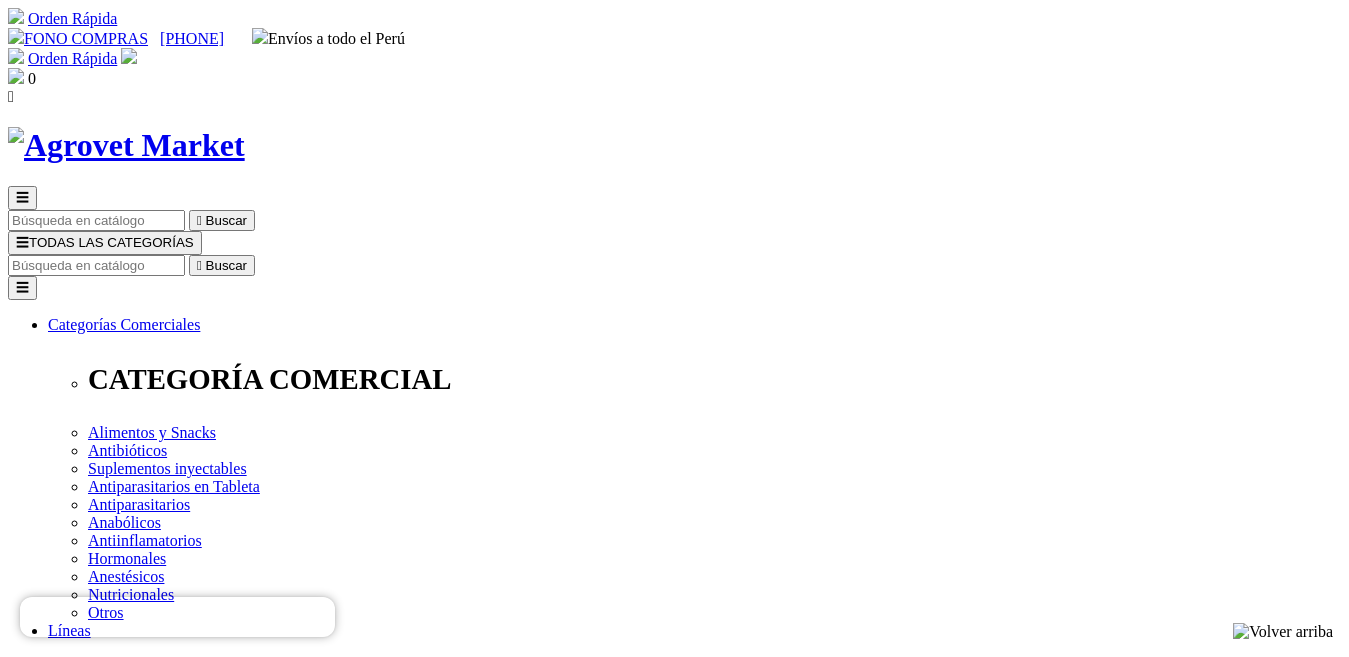 click on "Volver a inicio" at bounding box center [95, 3625] 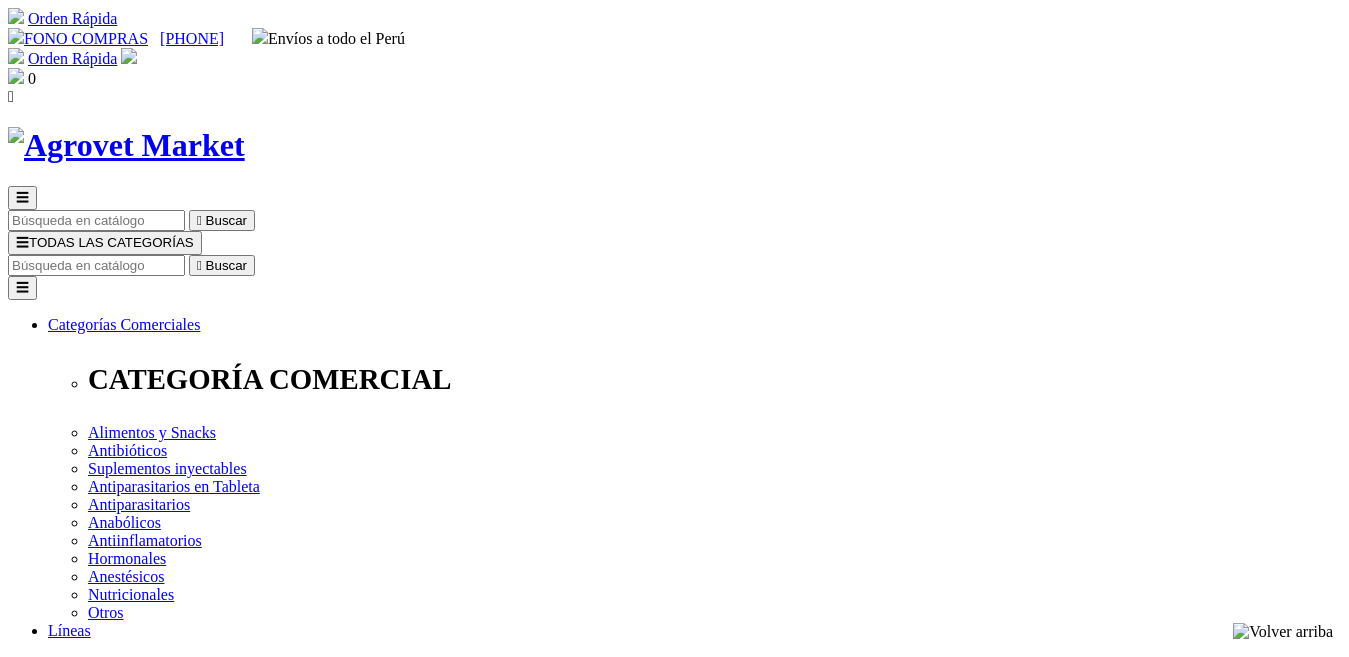 scroll, scrollTop: 0, scrollLeft: 0, axis: both 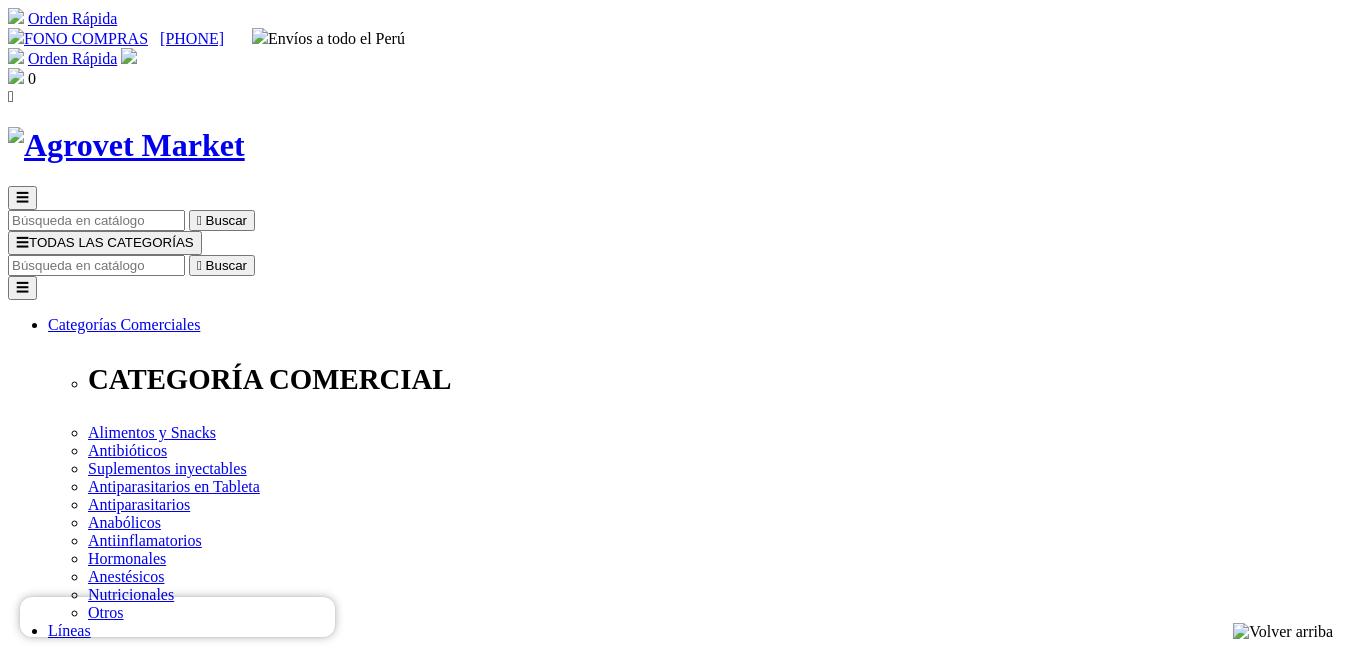 click at bounding box center (96, 2372) 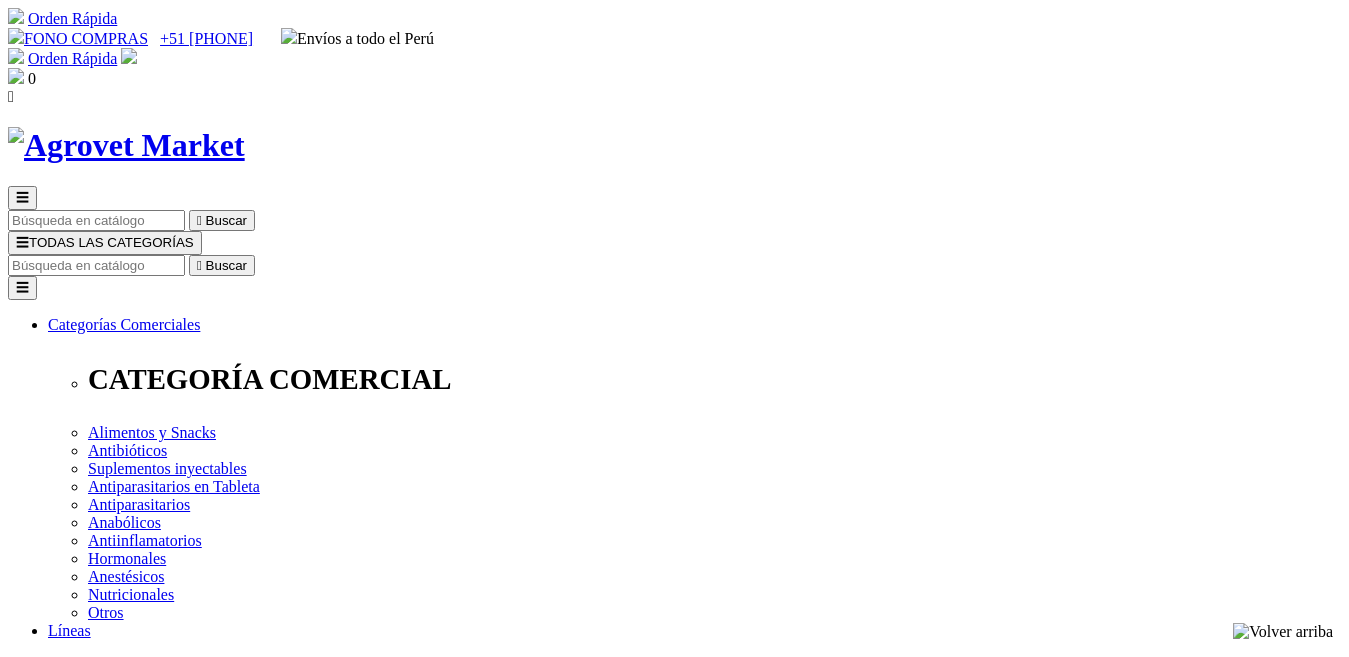 scroll, scrollTop: 0, scrollLeft: 0, axis: both 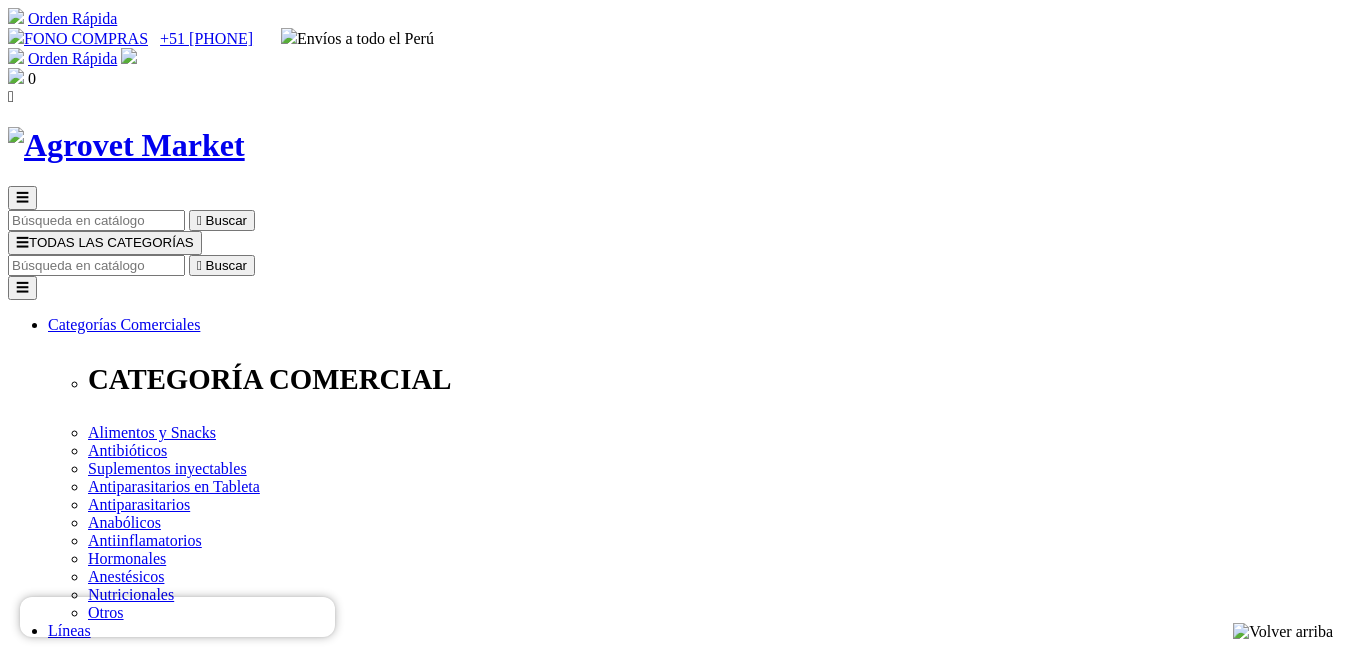 click on "Mostrar" at bounding box center [565, 2454] 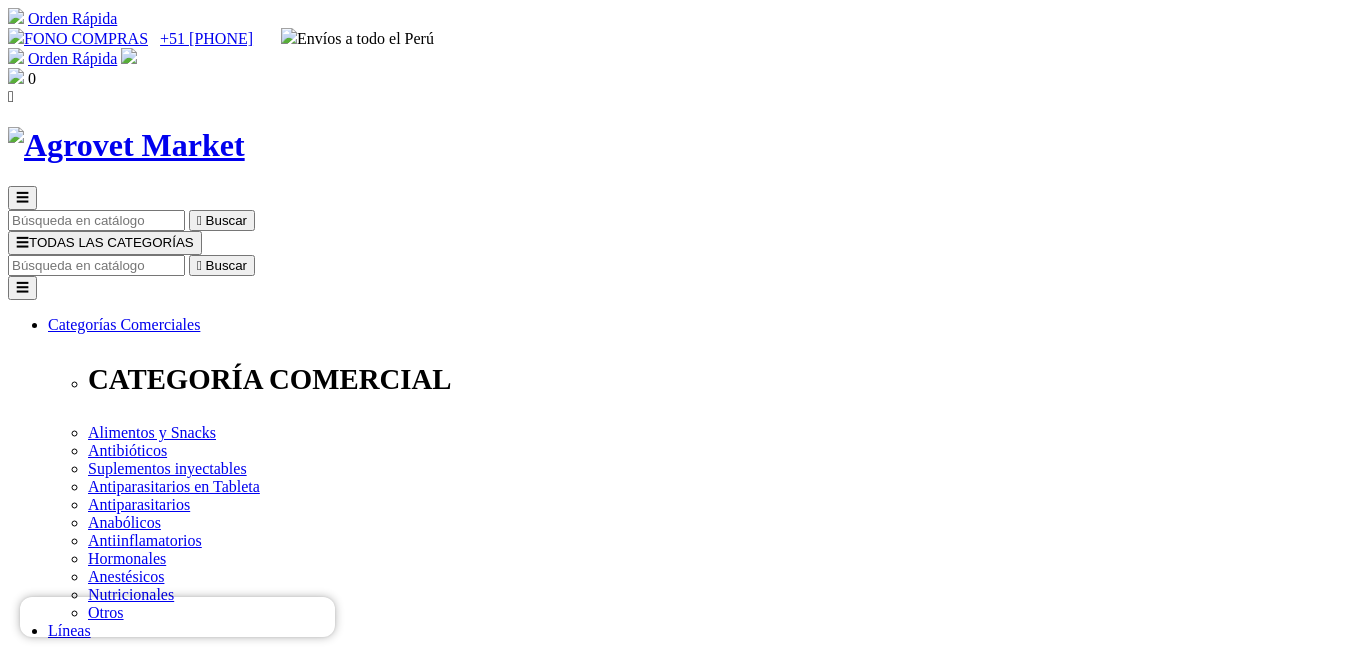 scroll, scrollTop: 64, scrollLeft: 0, axis: vertical 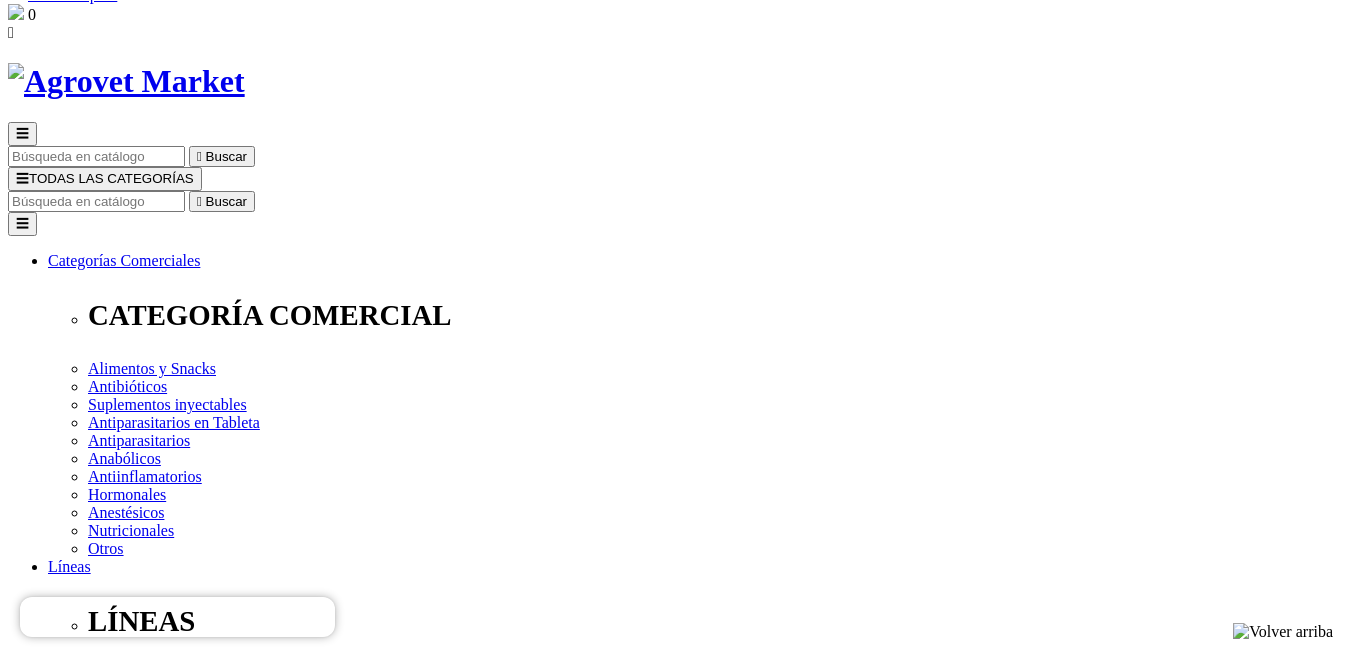 click on "Iniciar sesión" at bounding box center (55, 2437) 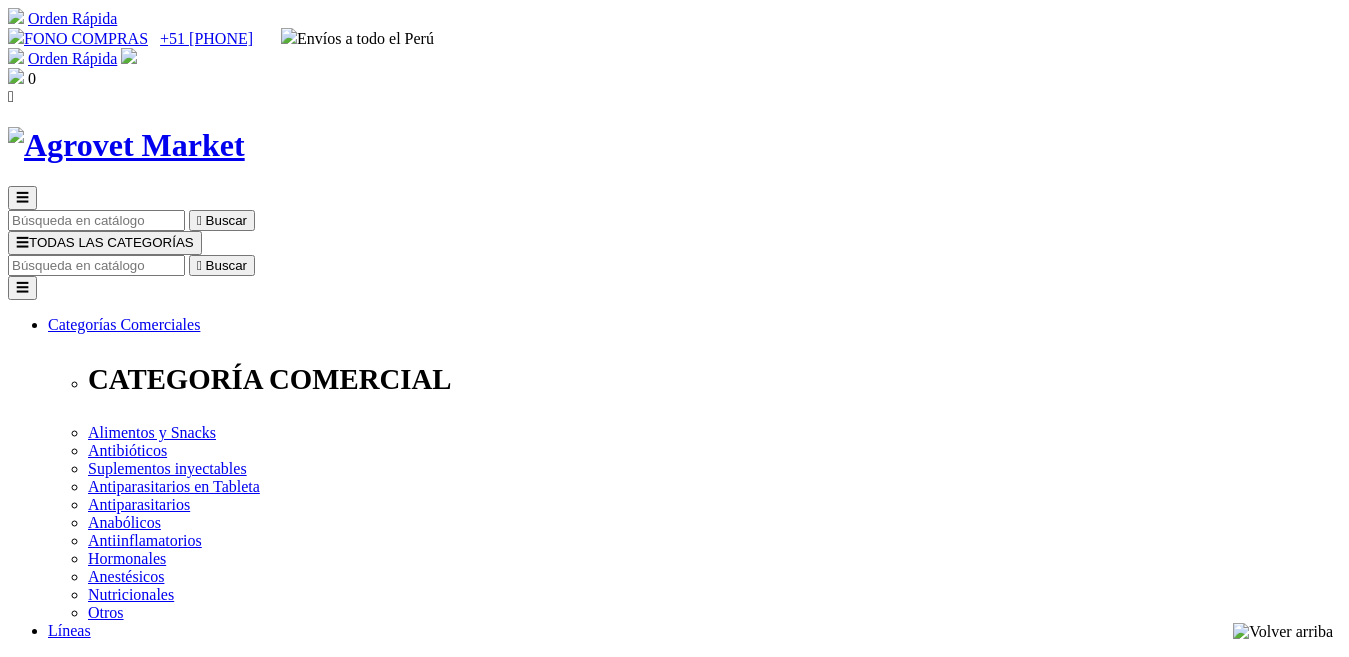 scroll, scrollTop: 0, scrollLeft: 0, axis: both 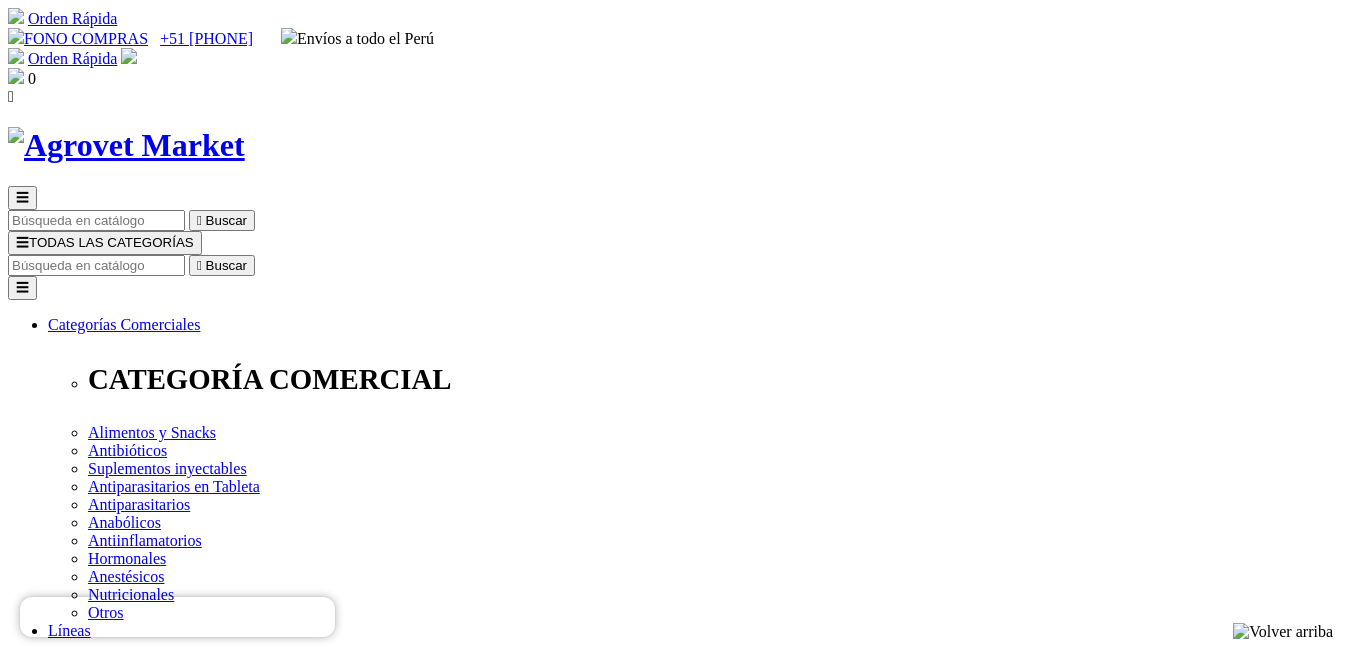 click on "Mostrar" at bounding box center [565, 2454] 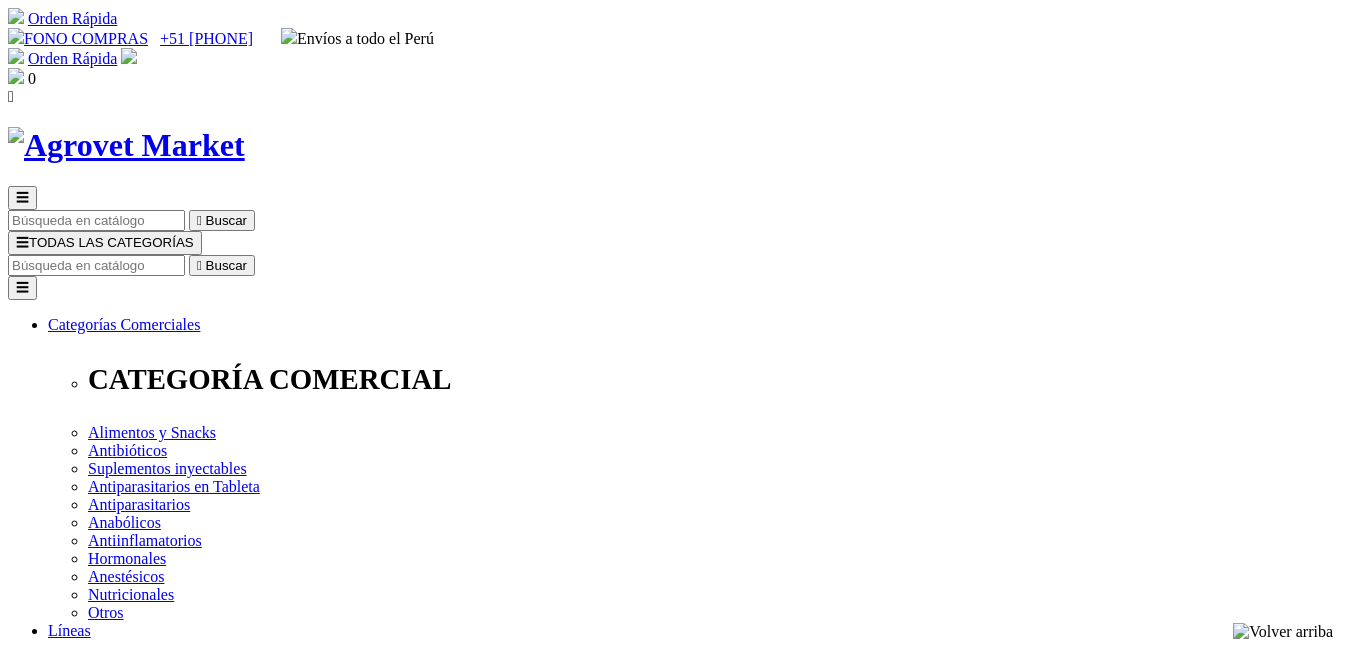 scroll, scrollTop: 0, scrollLeft: 0, axis: both 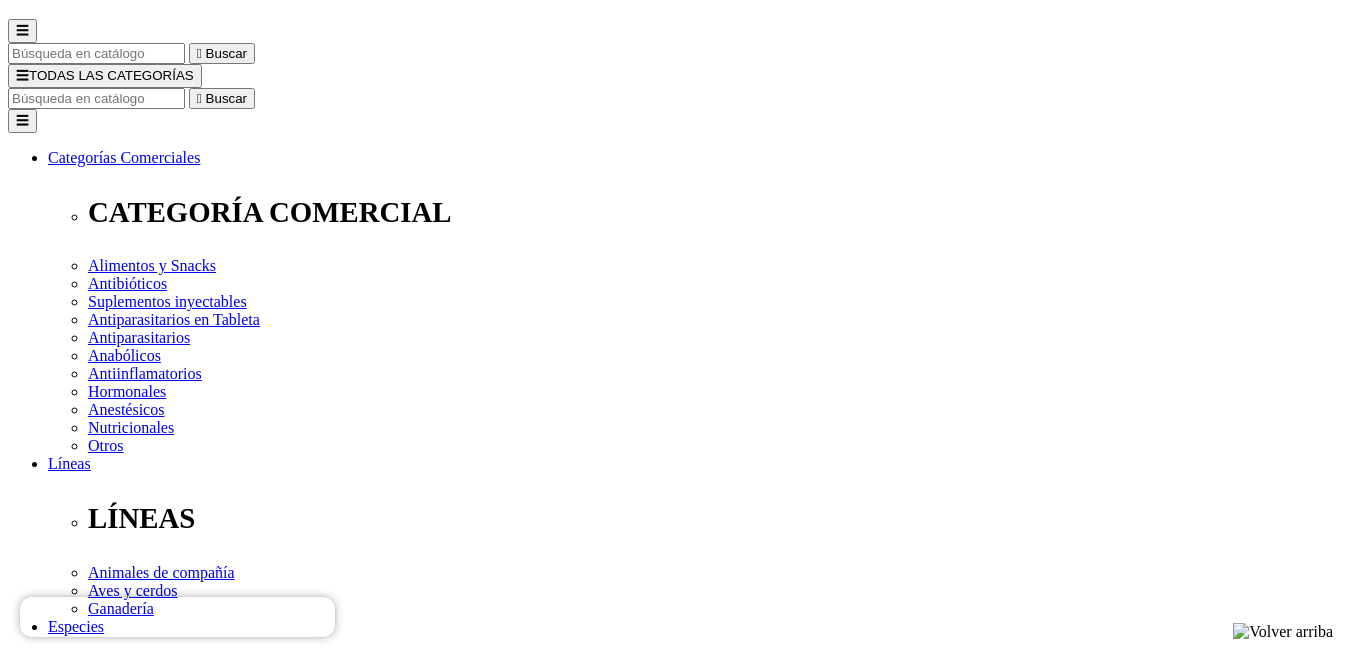 click on "Mostrar" at bounding box center (565, 2287) 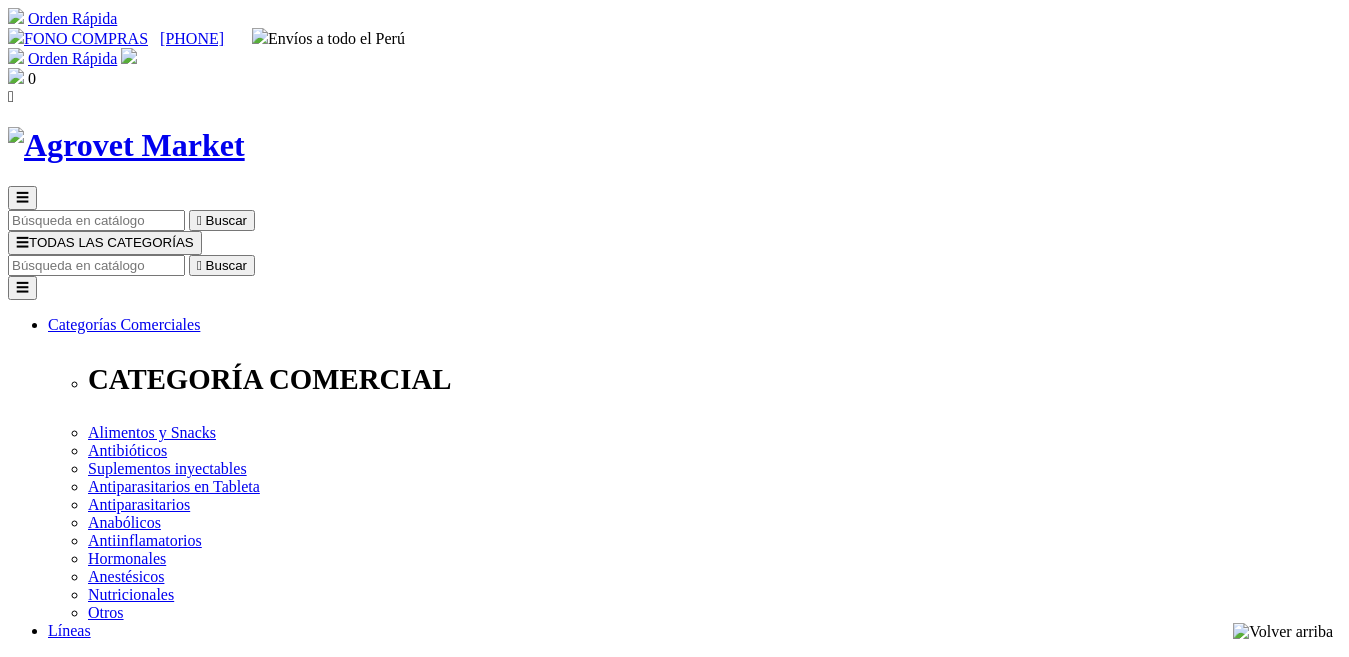 scroll, scrollTop: 0, scrollLeft: 0, axis: both 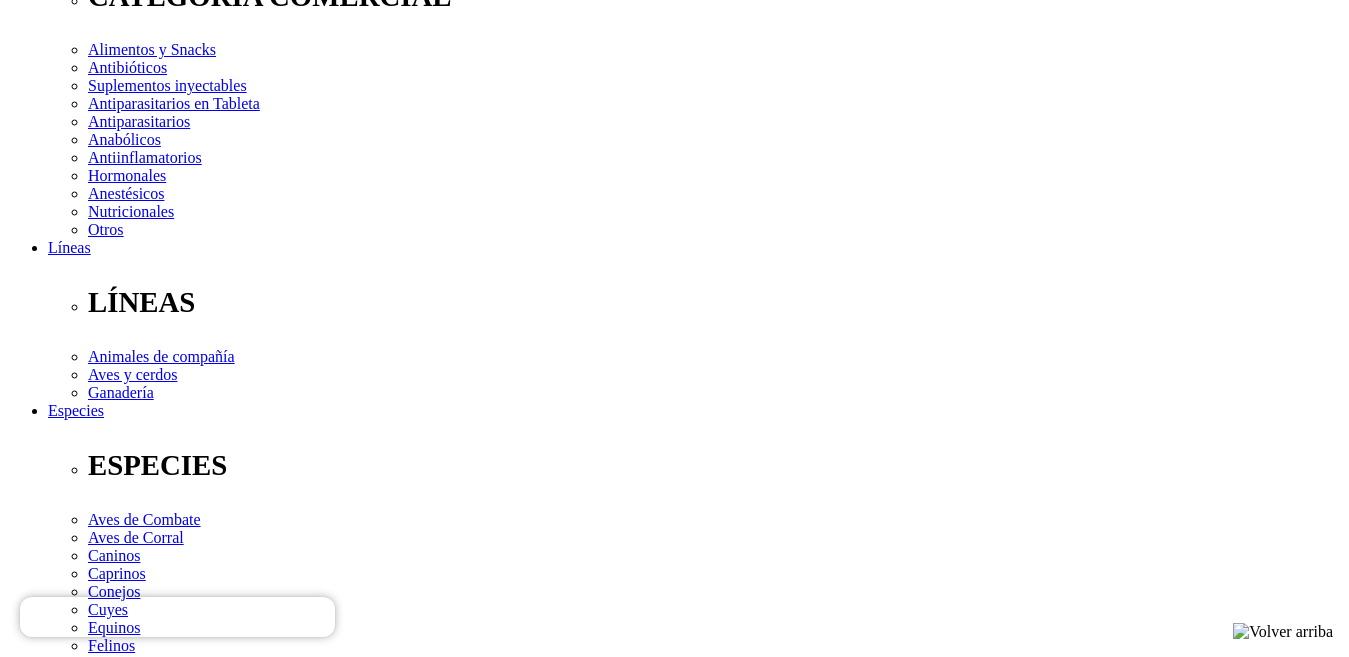click on "¿No tiene una cuenta? Cree una aquí" at bounding box center (125, 2304) 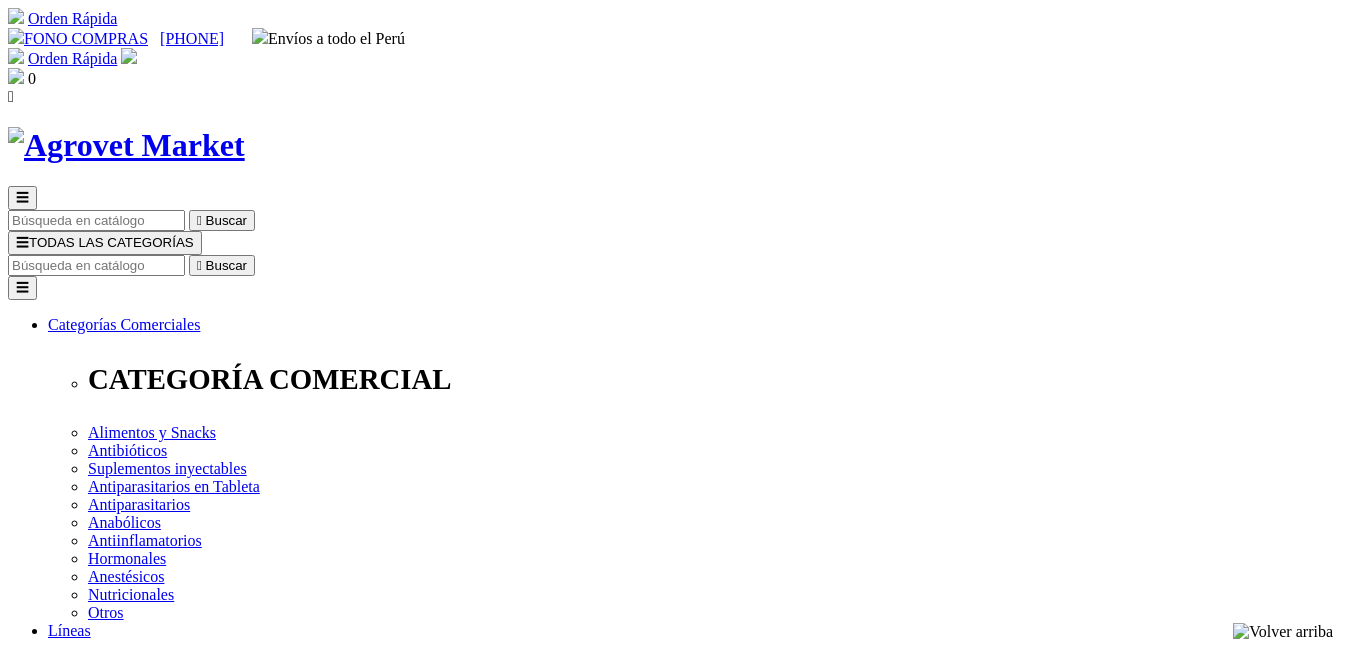 scroll, scrollTop: 0, scrollLeft: 0, axis: both 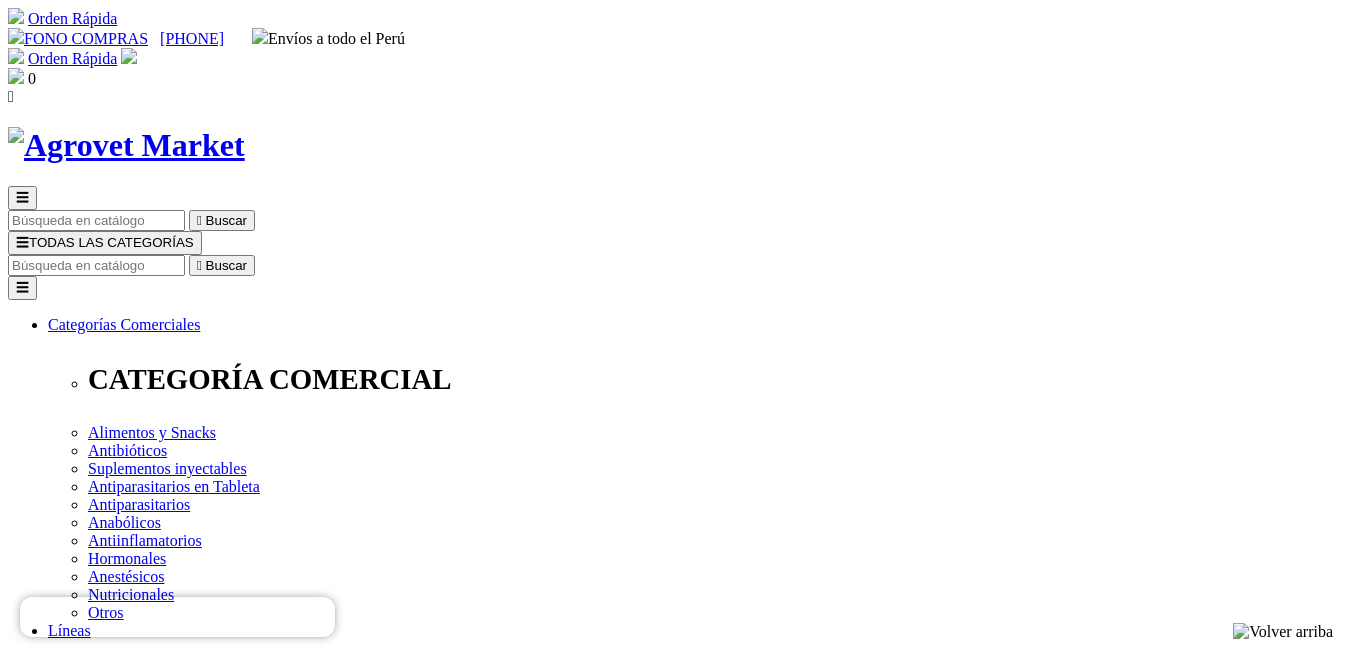 click at bounding box center [96, 2370] 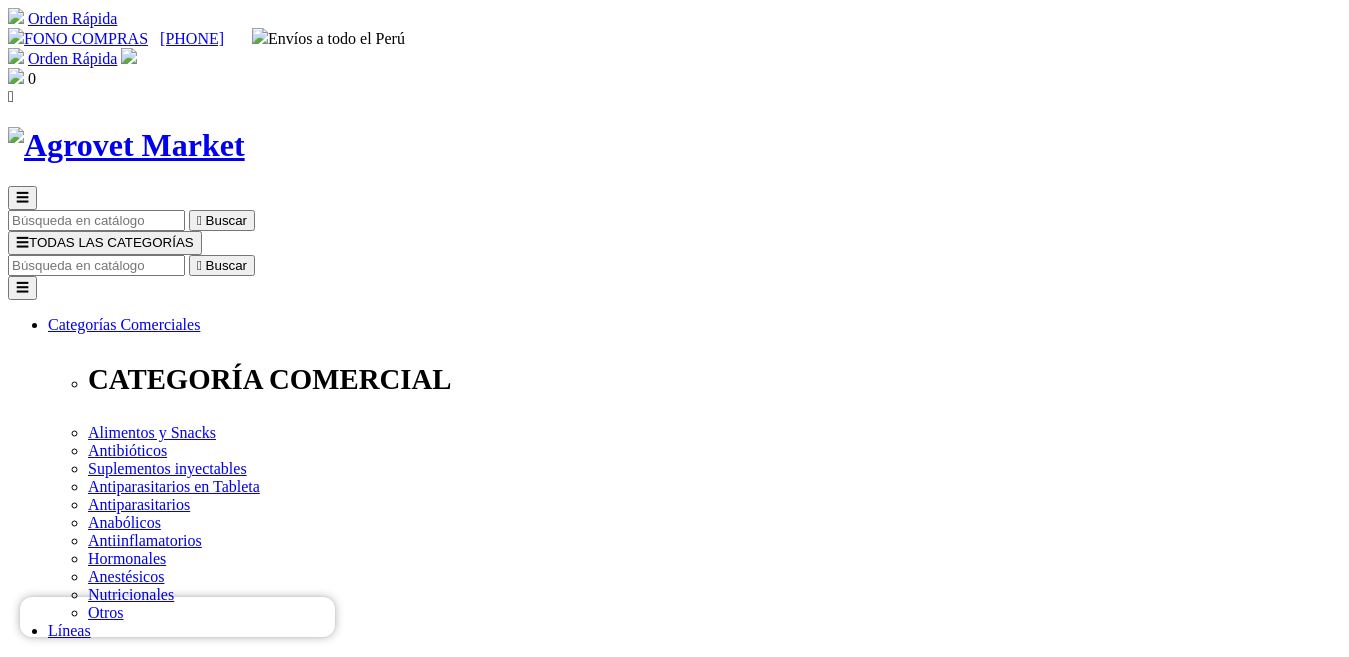 scroll, scrollTop: 7, scrollLeft: 0, axis: vertical 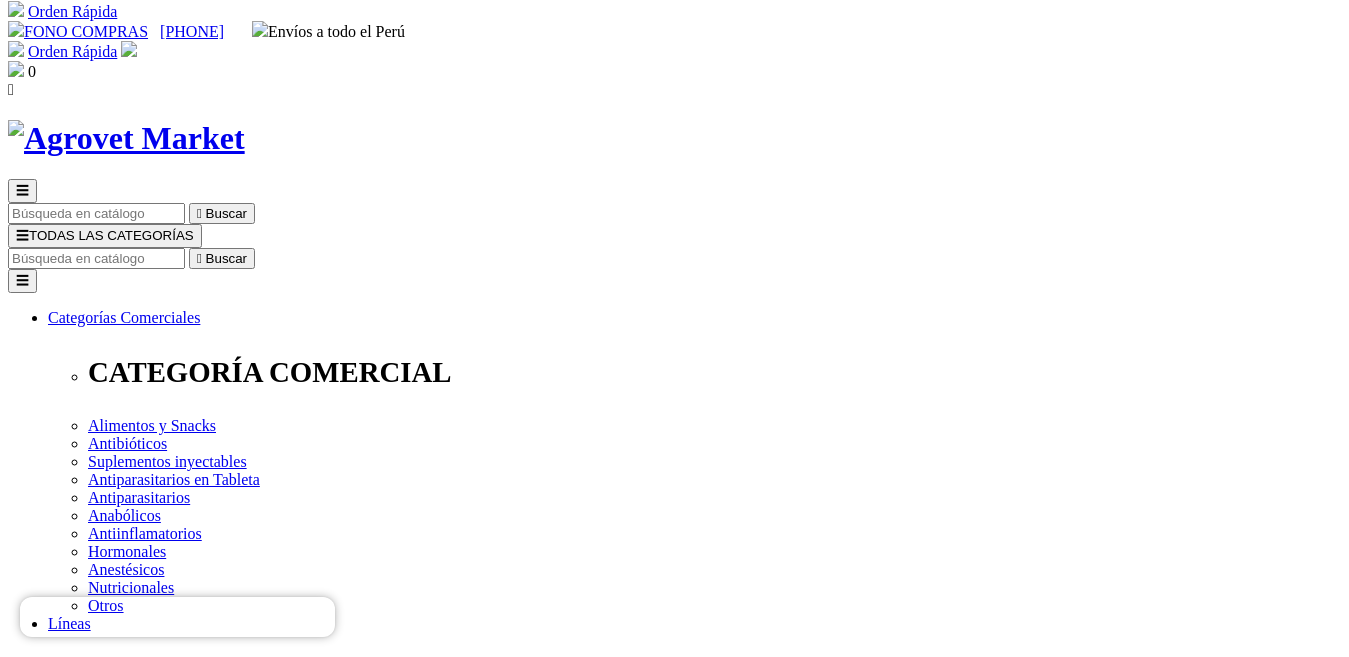 type on "d" 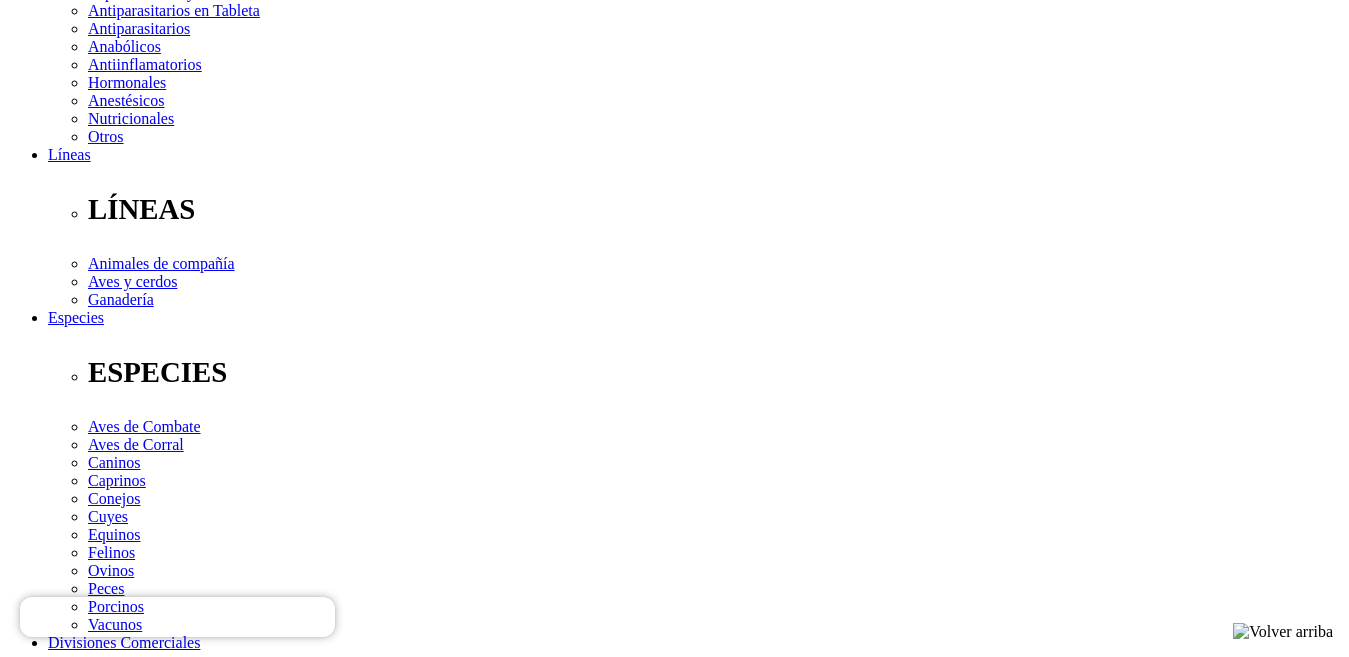 scroll, scrollTop: 479, scrollLeft: 0, axis: vertical 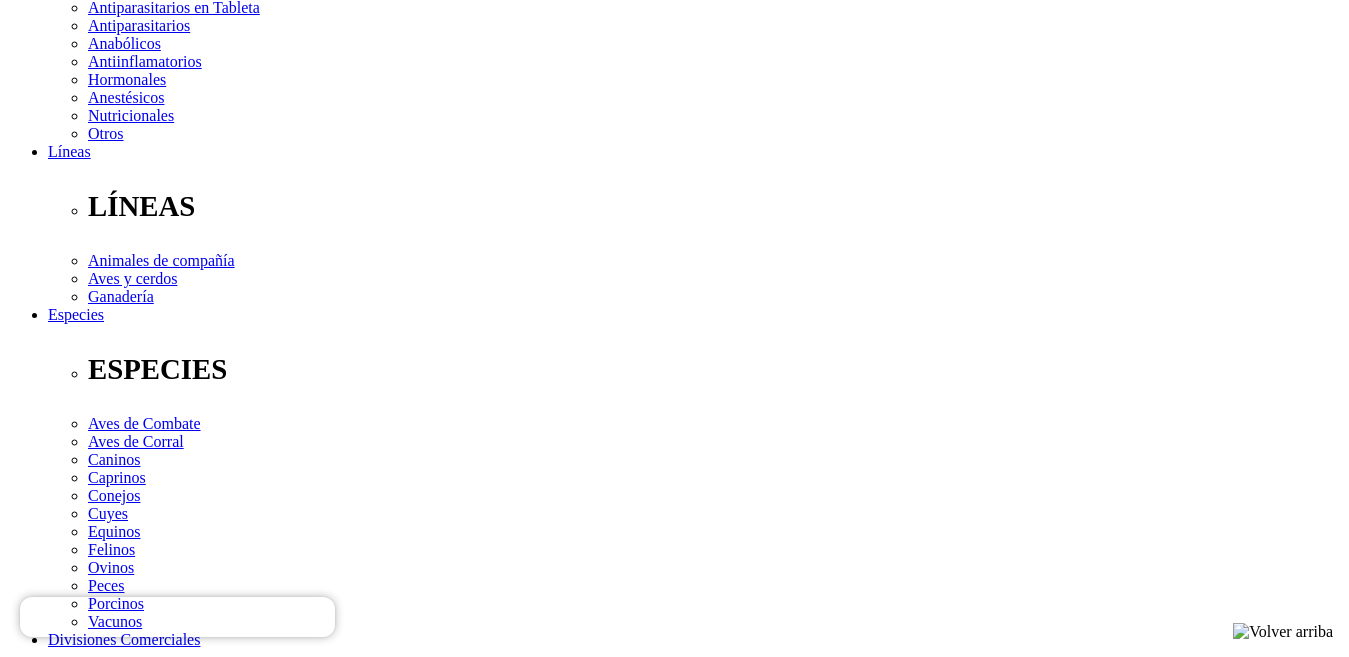 type on "Chavez Arias" 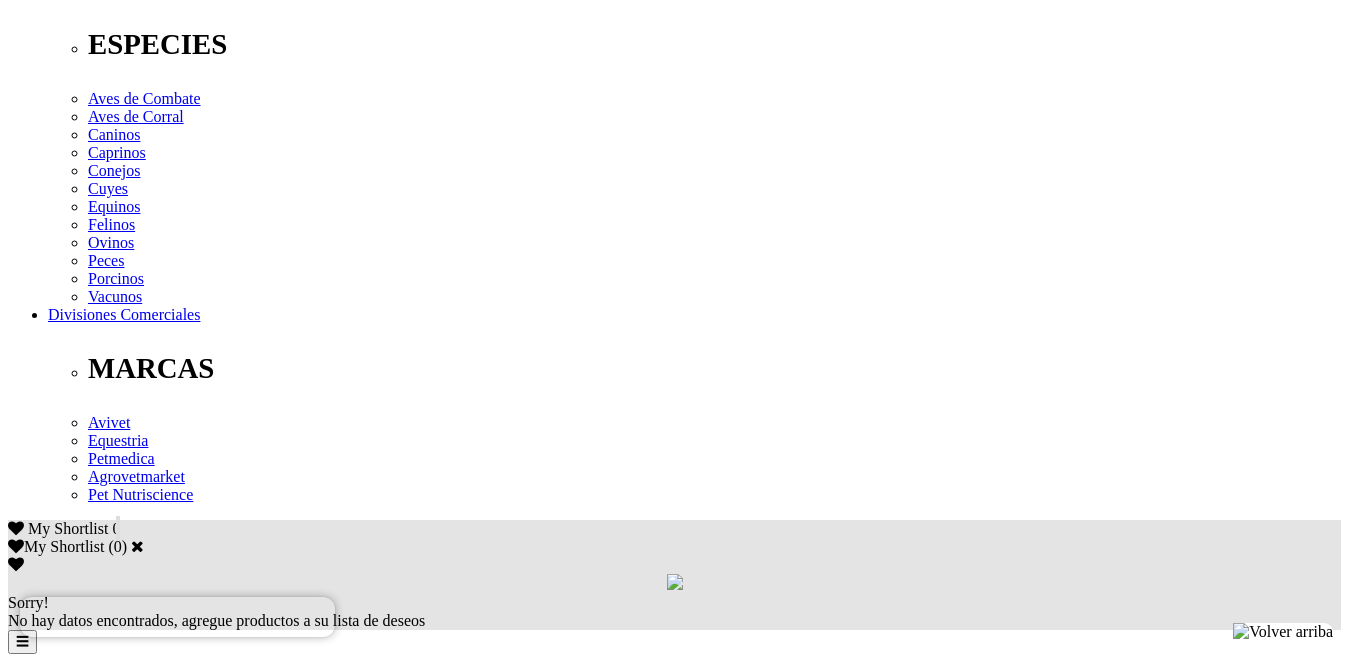 scroll, scrollTop: 817, scrollLeft: 0, axis: vertical 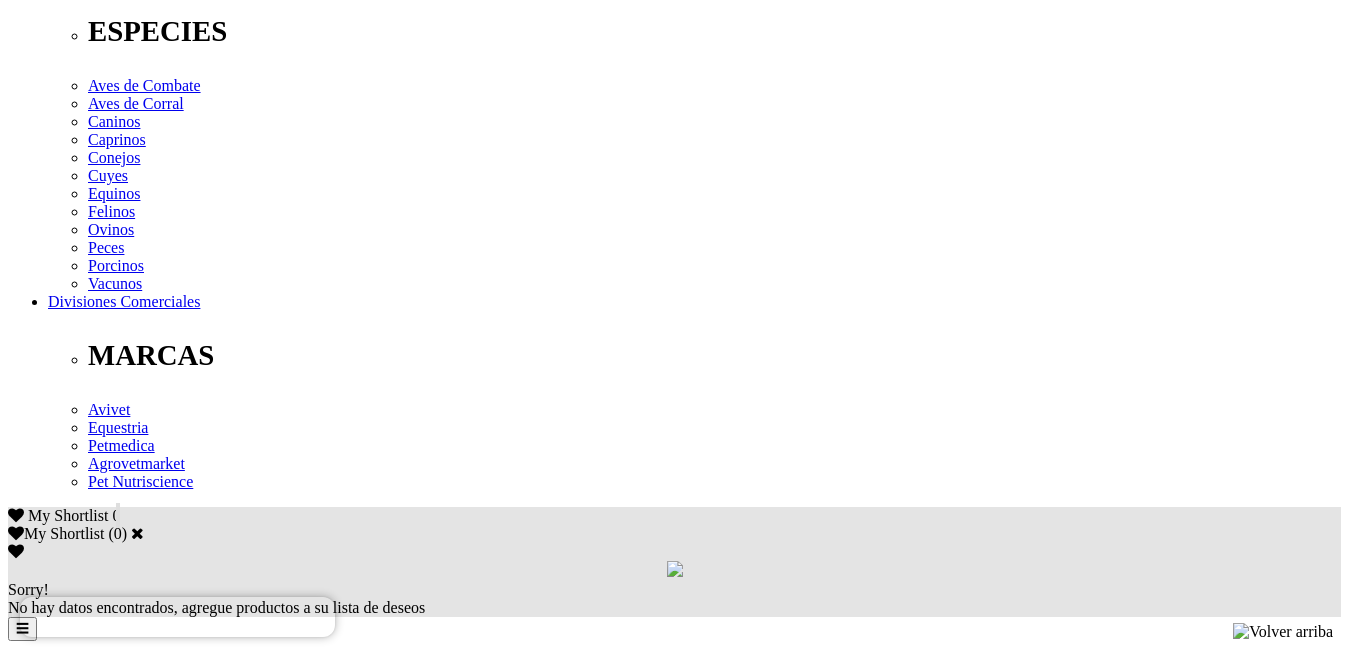 click at bounding box center [96, 1744] 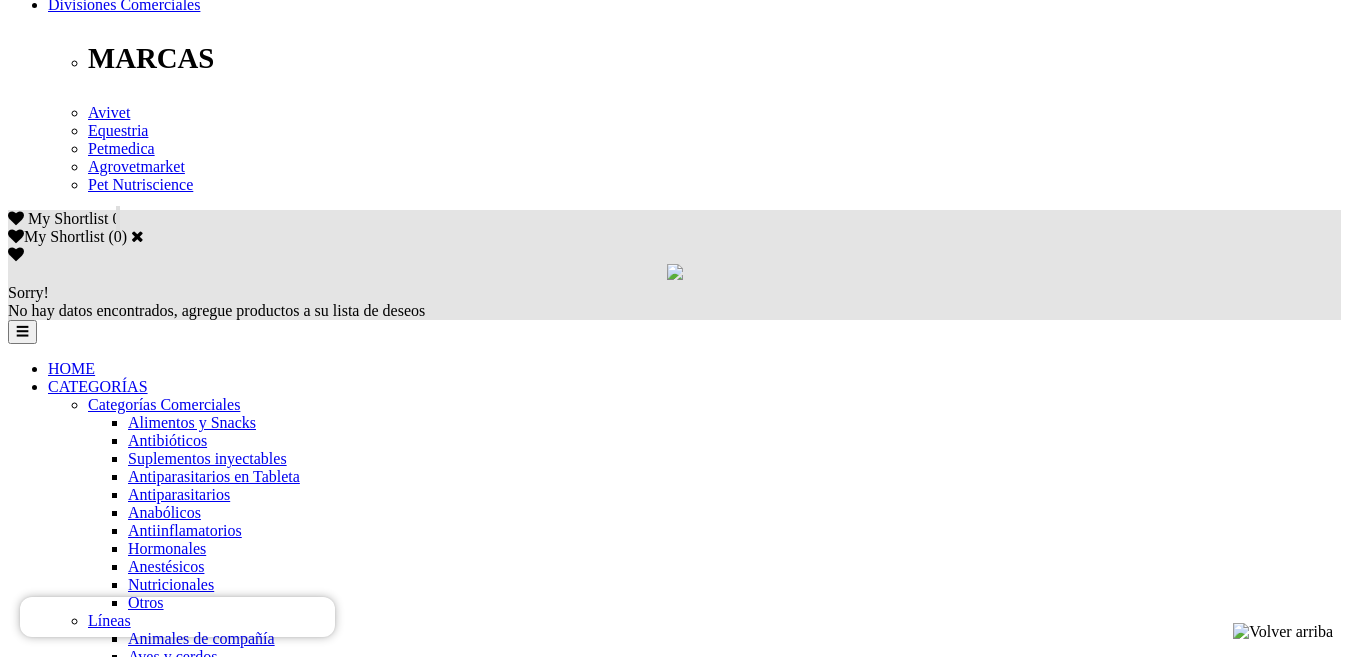 scroll, scrollTop: 1118, scrollLeft: 0, axis: vertical 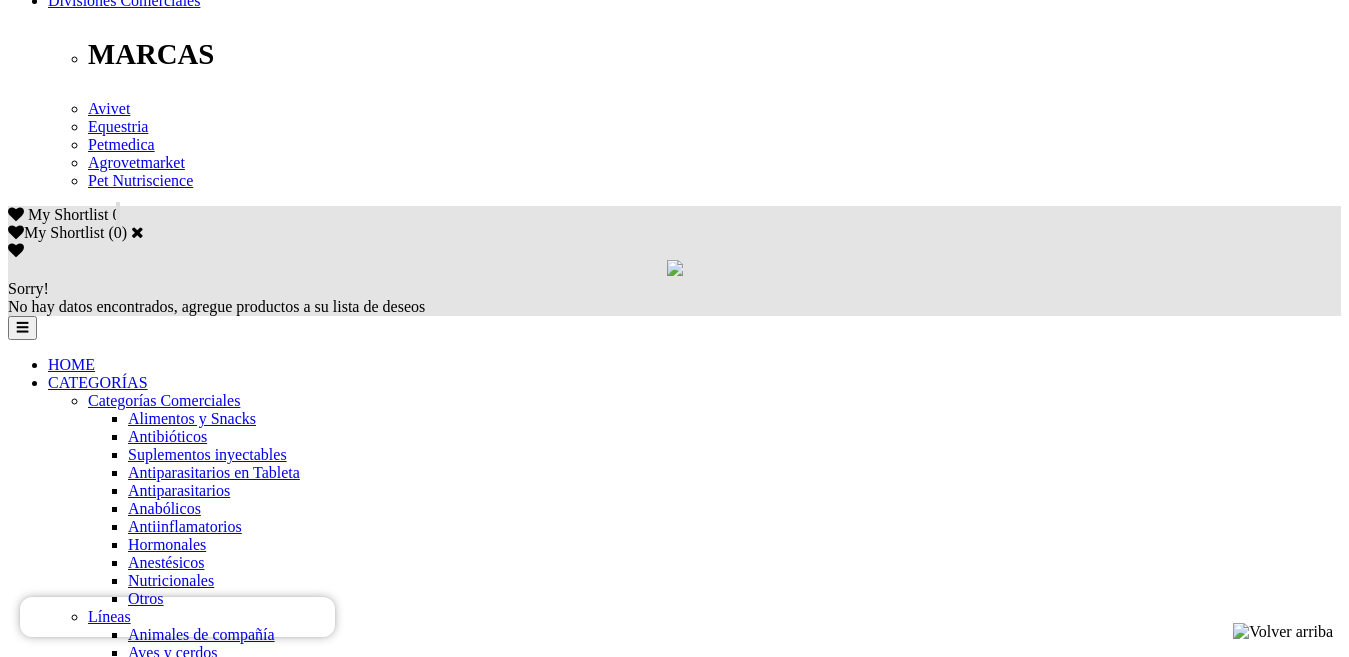 click on "
ACEPTO LOS TERMINOS Y CONDICIONES Y LA POLÍTICA DE PROTECCIÓN DE DATOS." at bounding box center [18, 1634] 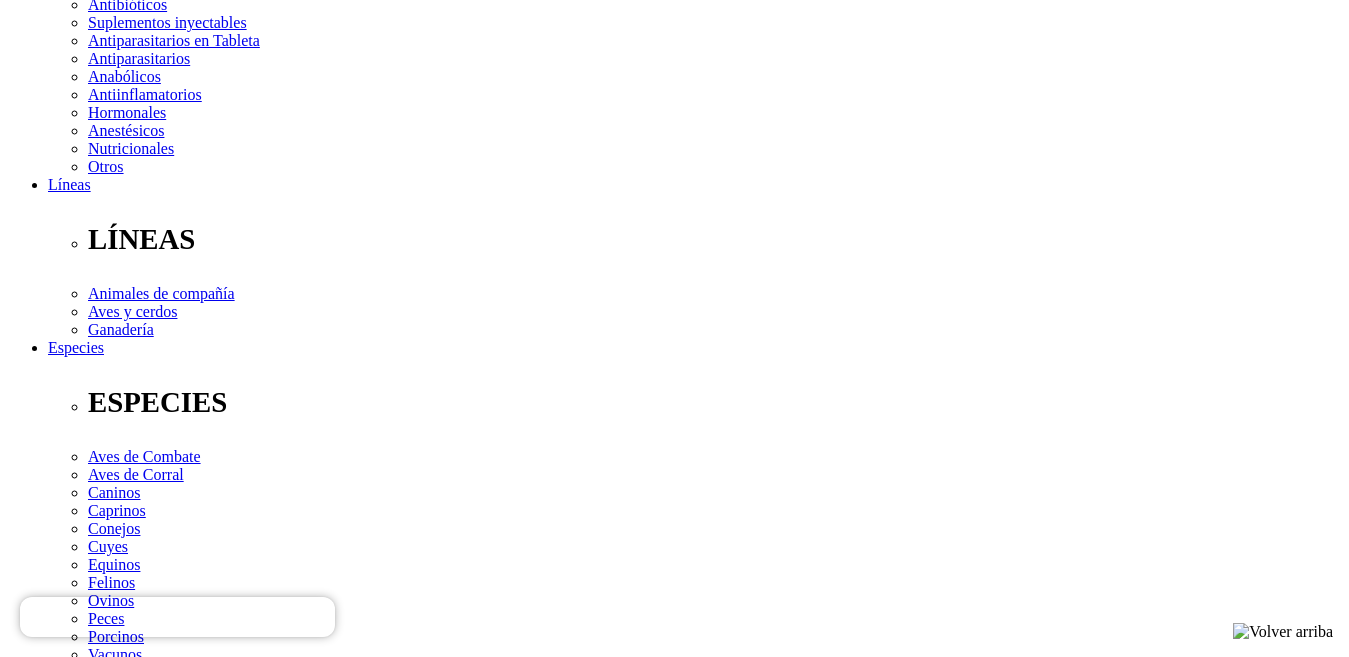 scroll, scrollTop: 348, scrollLeft: 0, axis: vertical 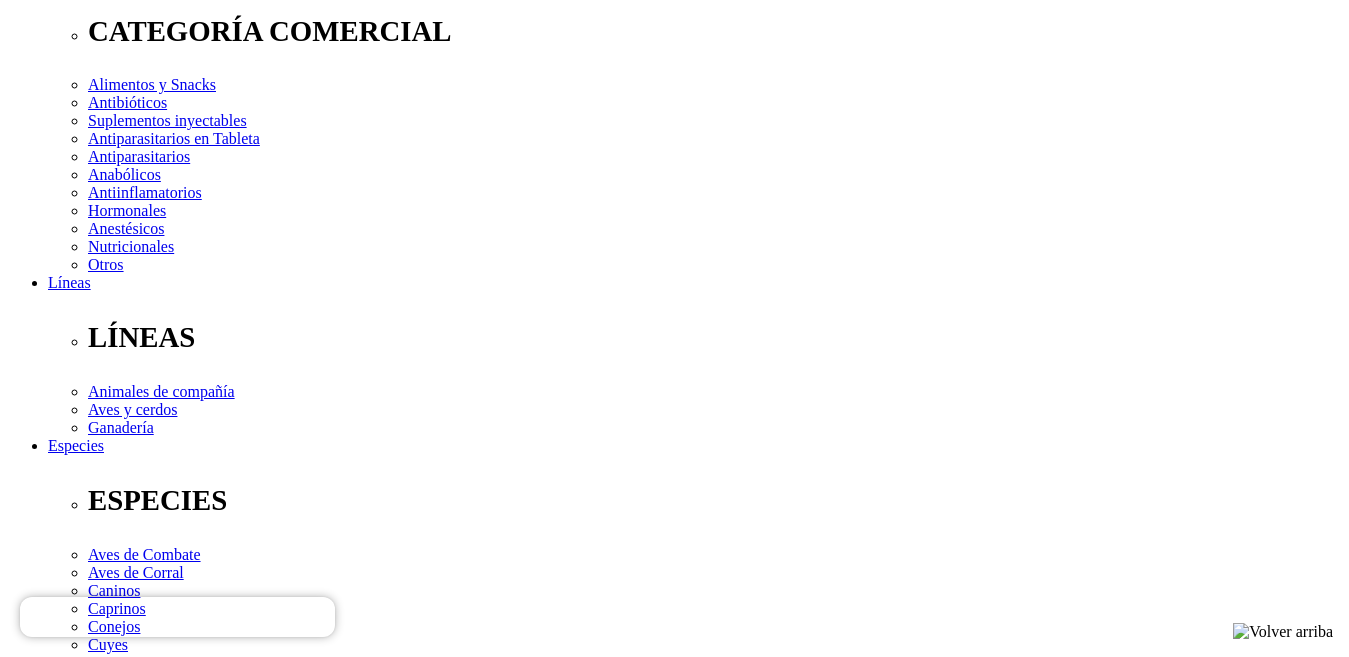 click on "Donny" at bounding box center [96, 2022] 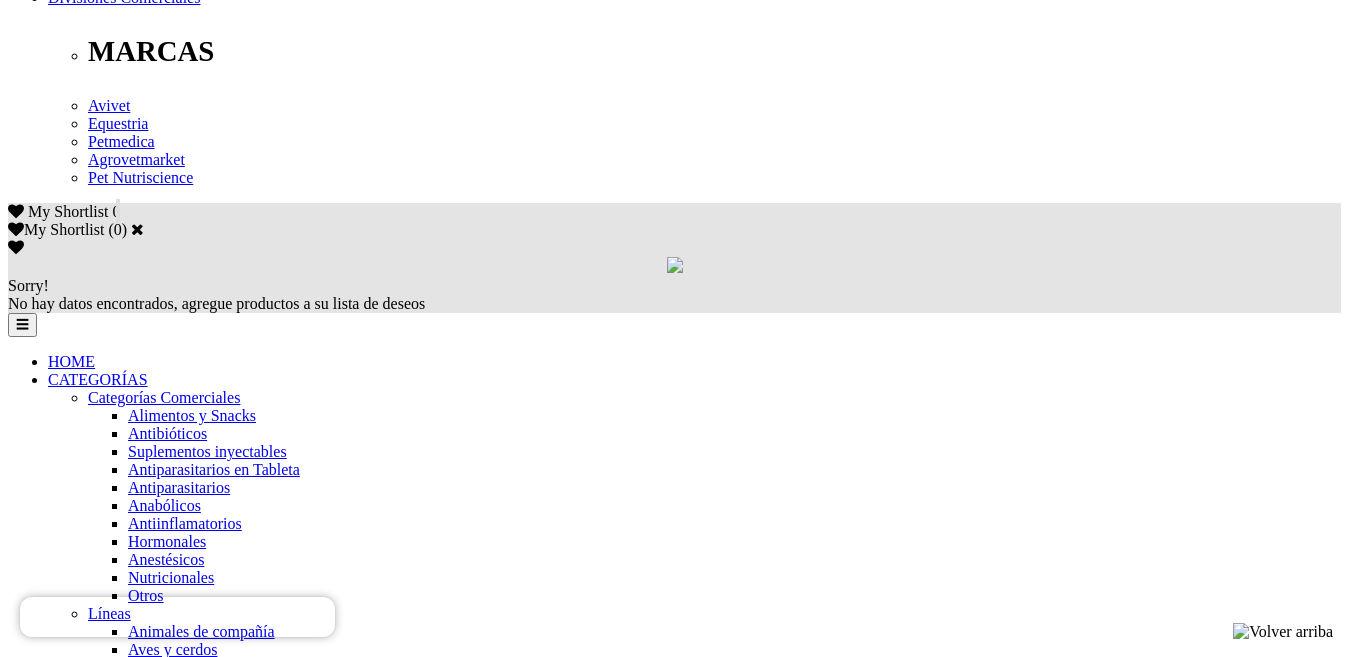scroll, scrollTop: 1182, scrollLeft: 0, axis: vertical 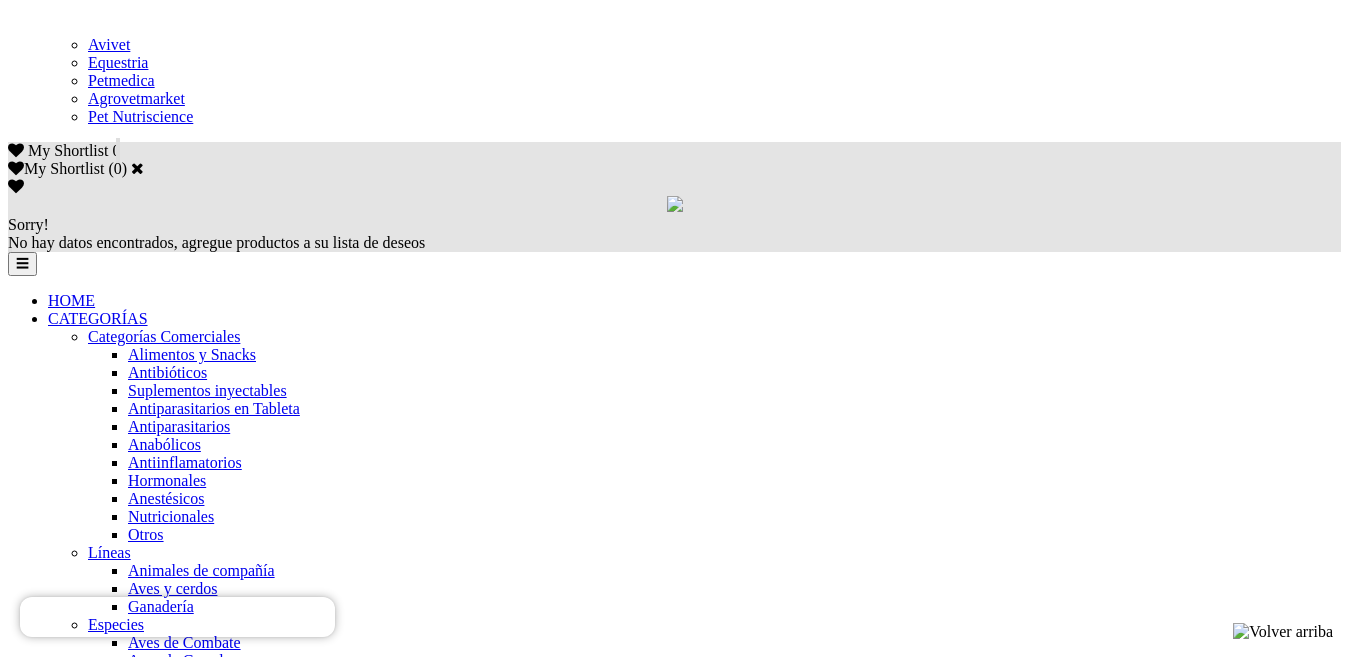 click on "Guardar" at bounding box center [40, 1591] 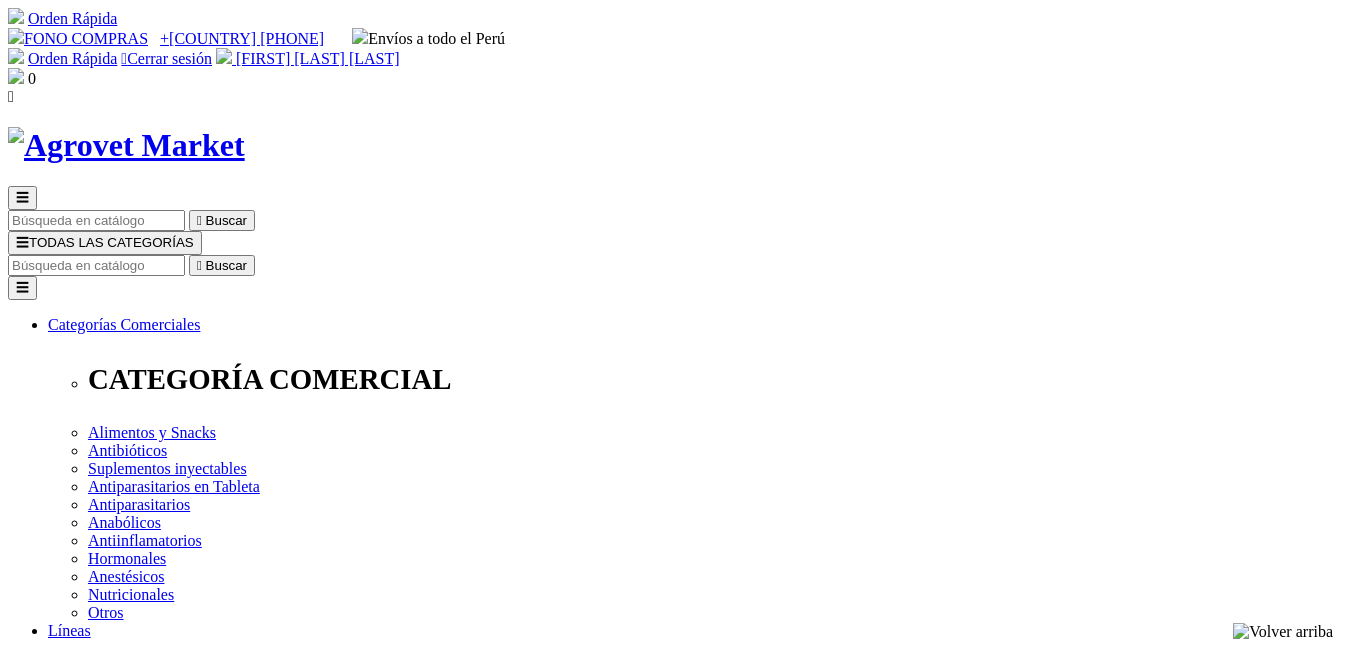 scroll, scrollTop: 0, scrollLeft: 0, axis: both 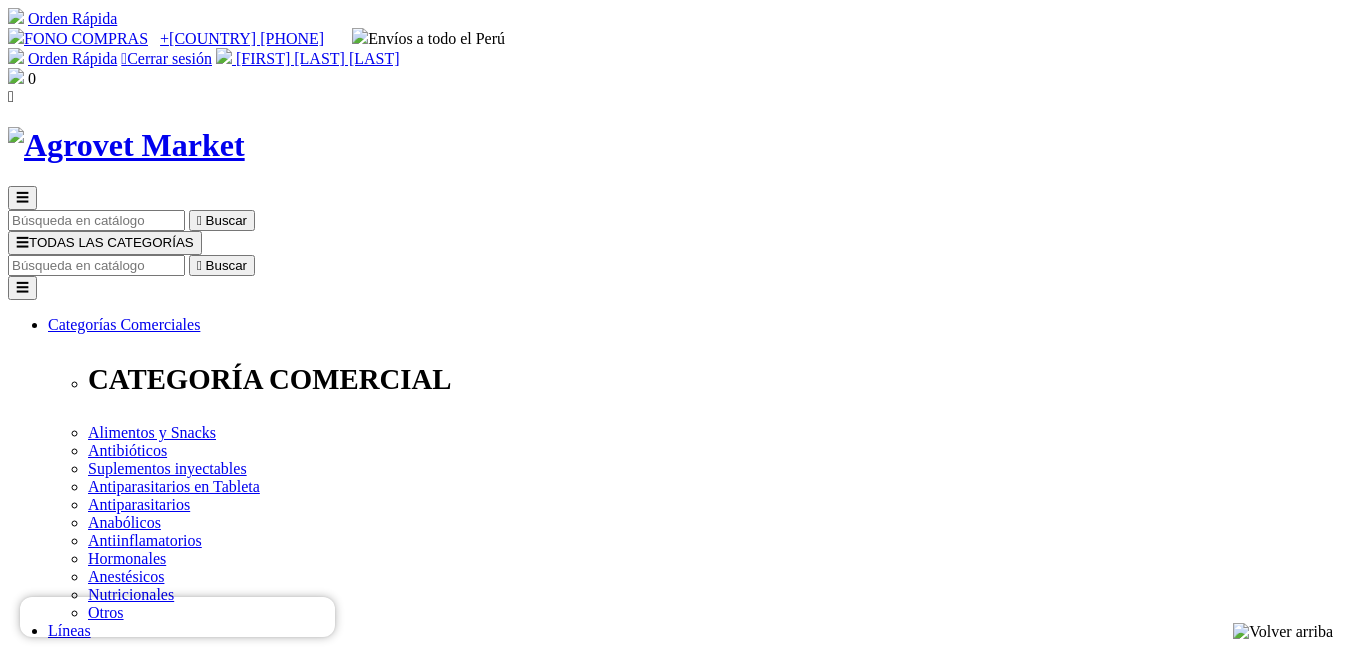 click at bounding box center [96, 265] 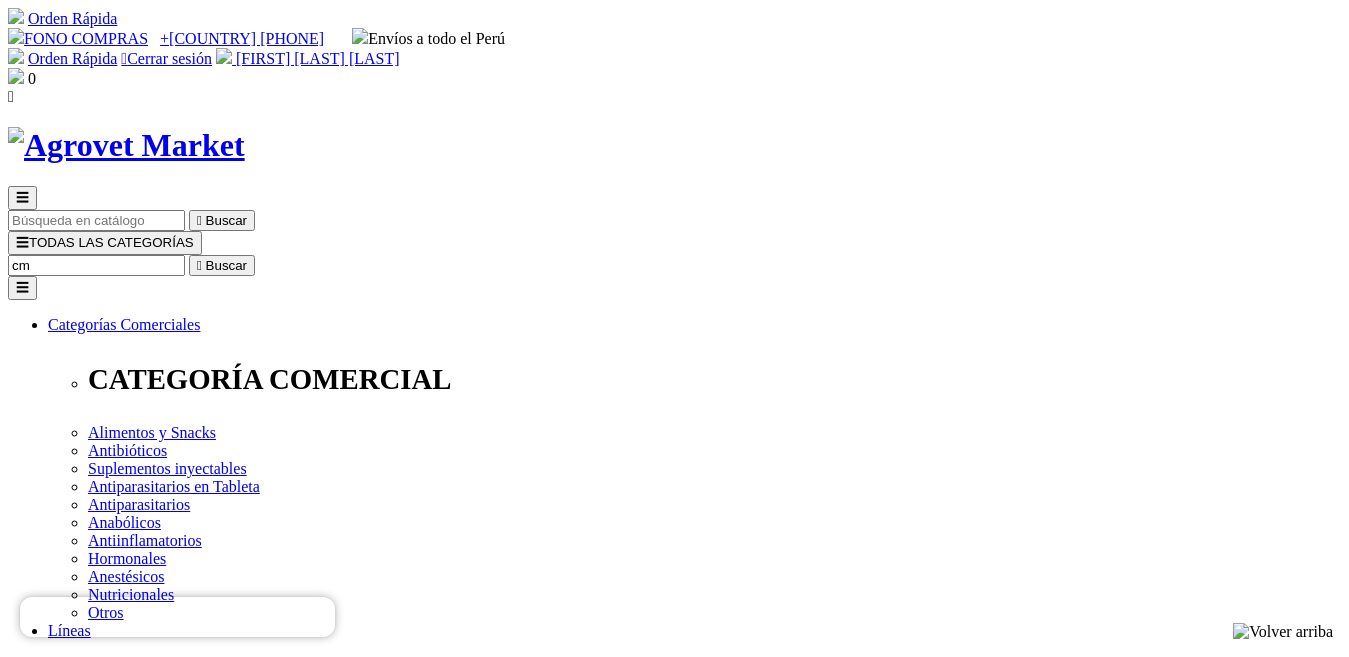 type on "cmt" 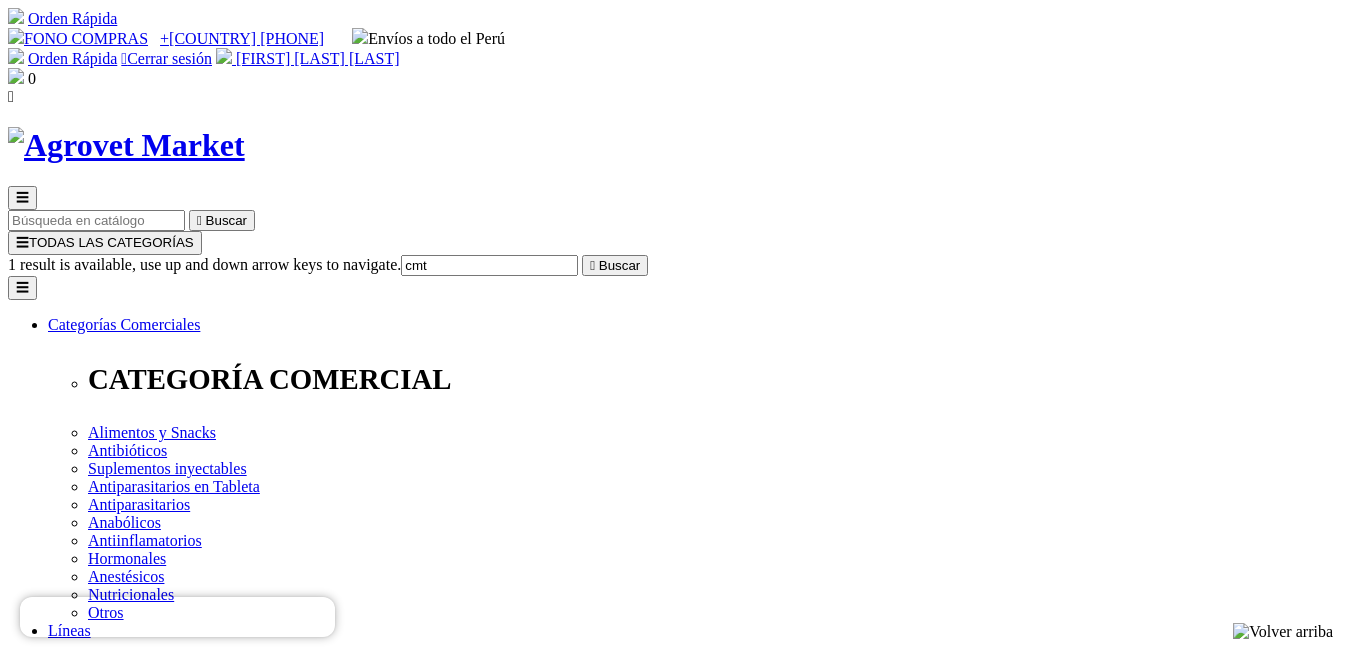 click on ">  Mastitest® CMT" at bounding box center (107, 12979) 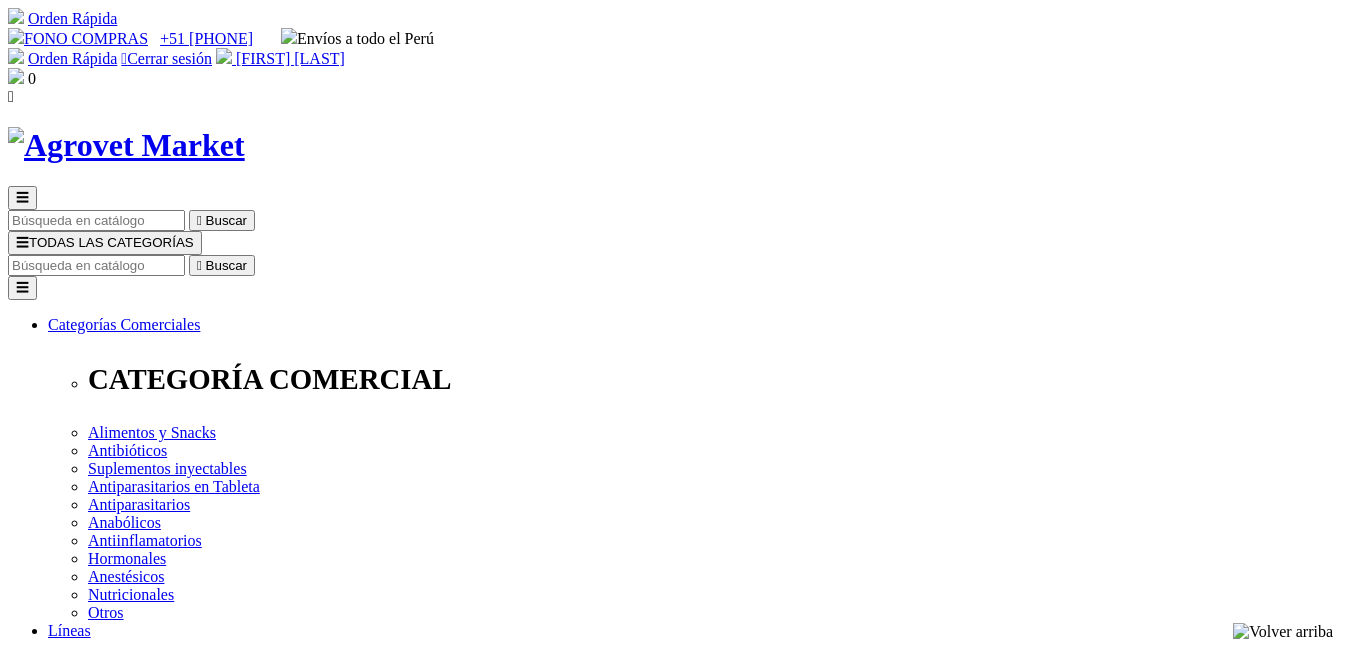 scroll, scrollTop: 0, scrollLeft: 0, axis: both 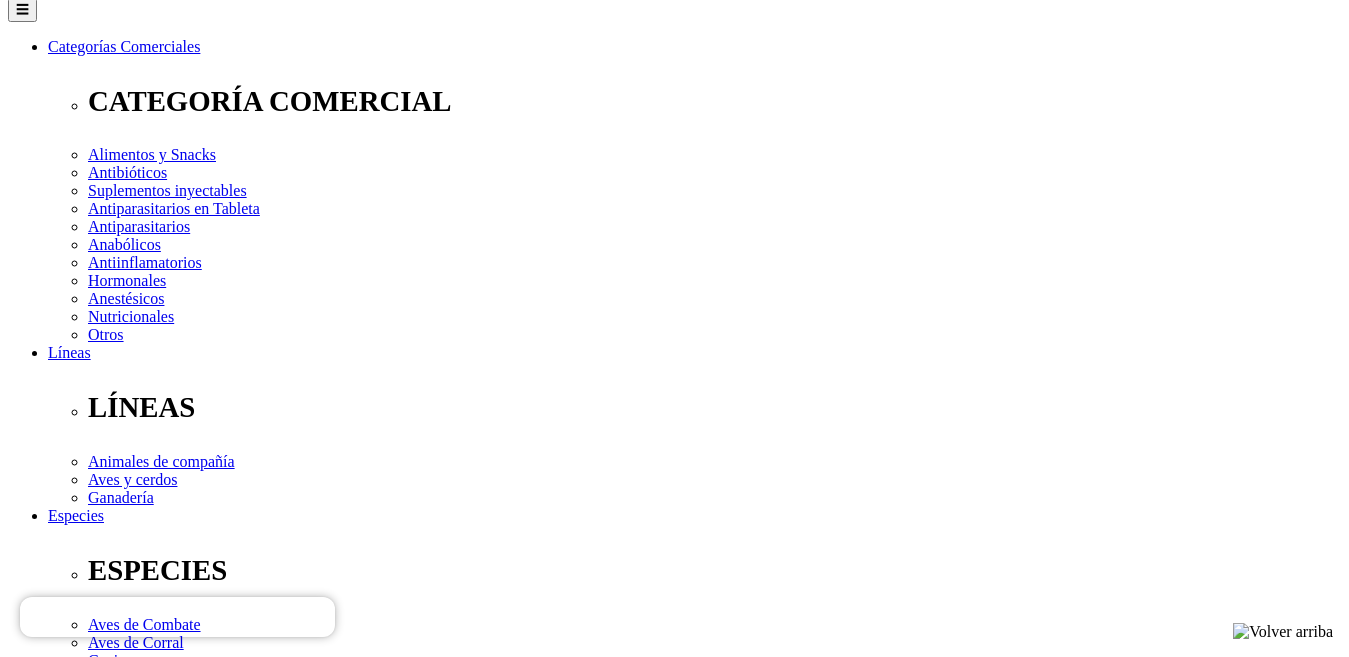 click on "Venta al por mayor" at bounding box center (59, 2590) 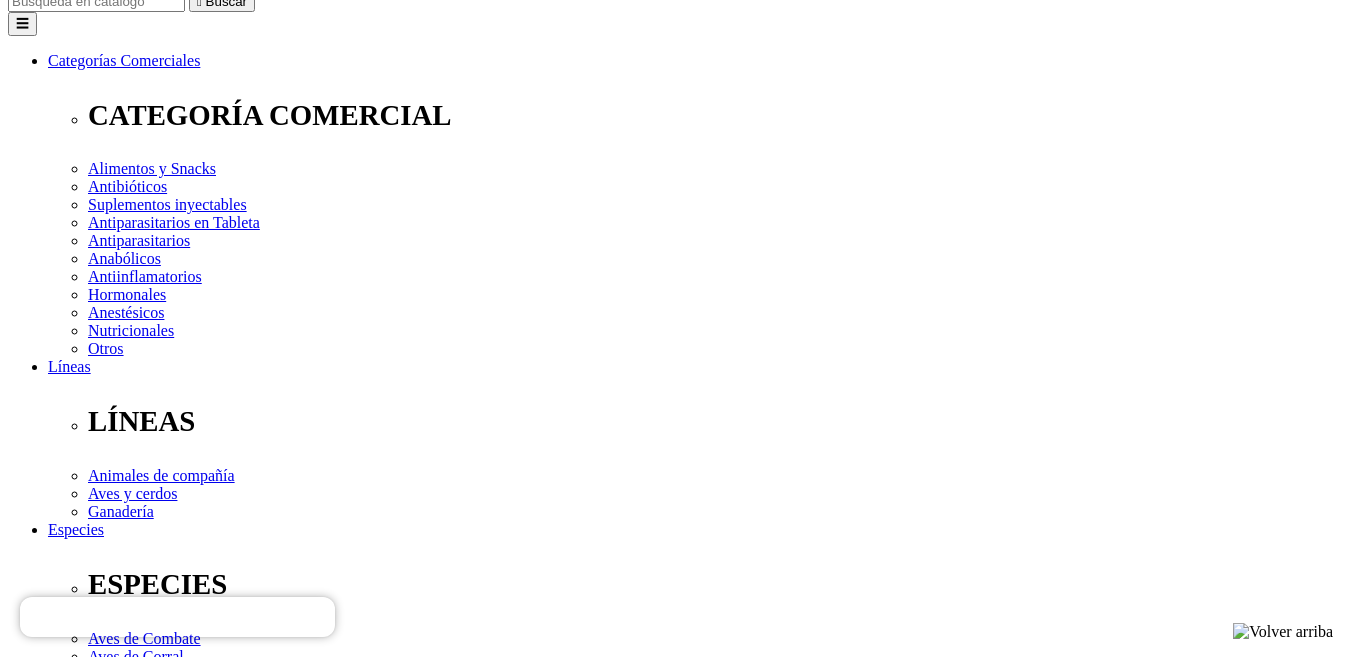 scroll, scrollTop: 346, scrollLeft: 0, axis: vertical 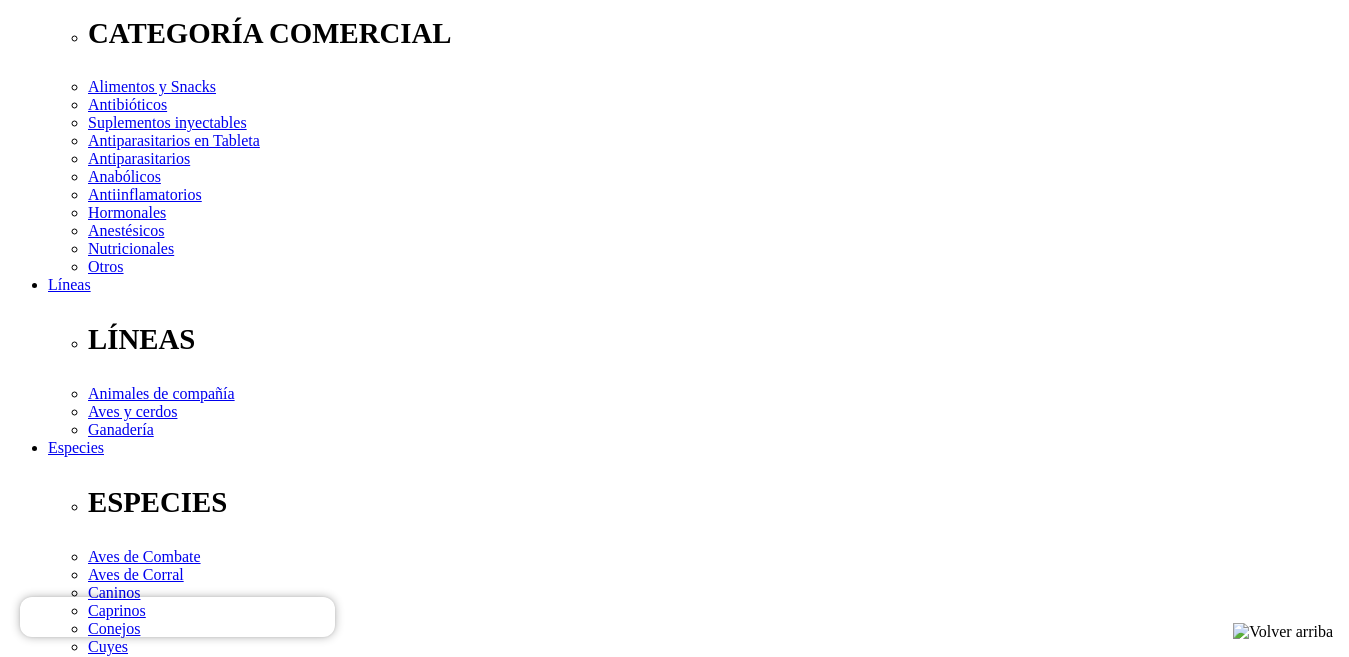 click at bounding box center [32, 2597] 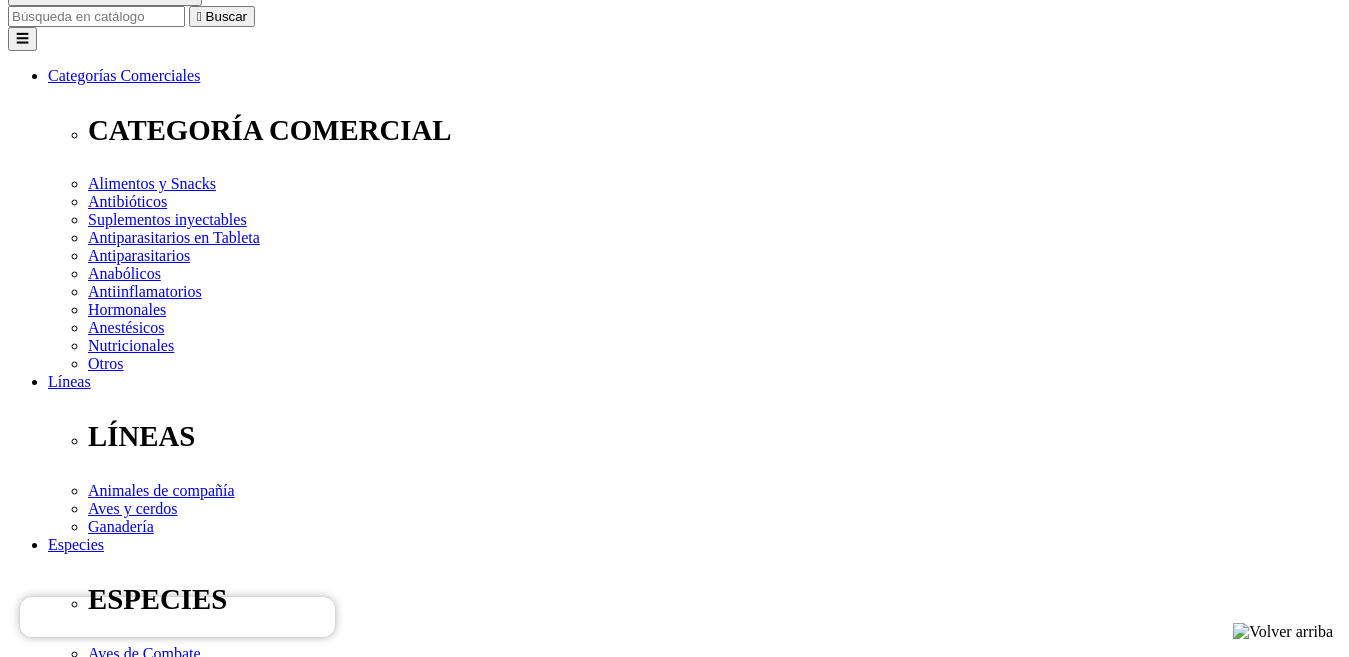 scroll, scrollTop: 221, scrollLeft: 0, axis: vertical 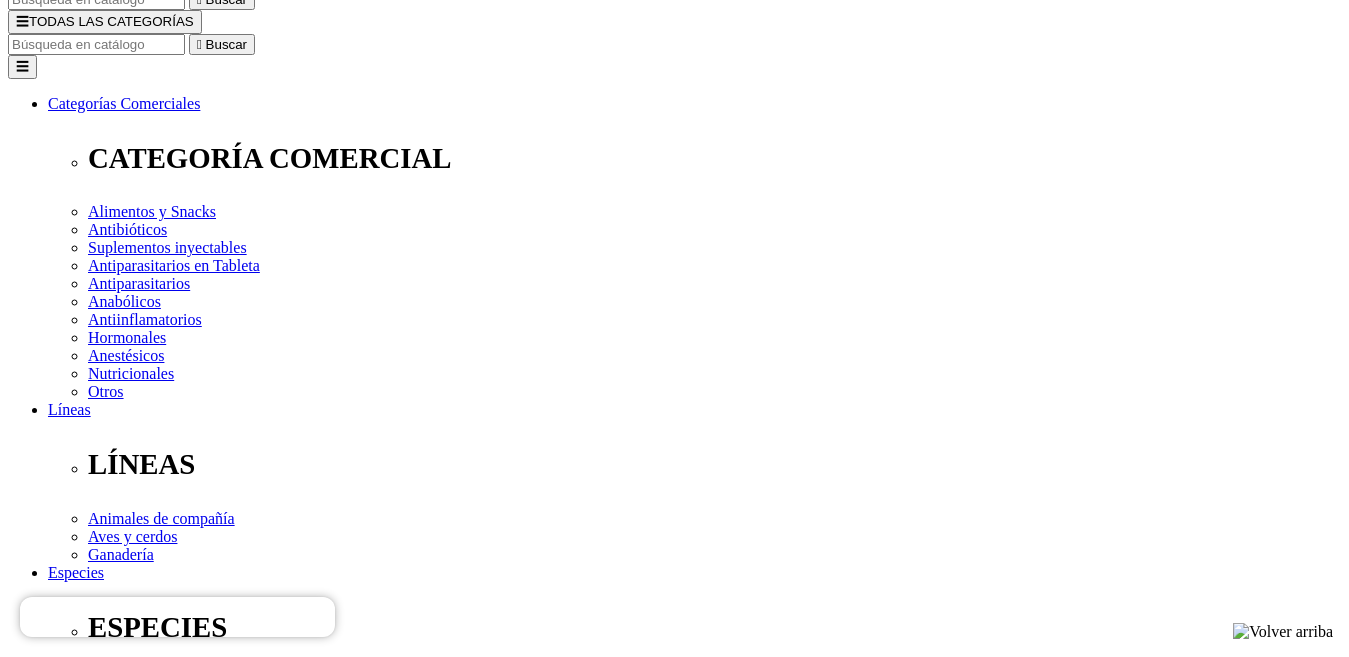 click on "Elige la presentación comercial que deseas
Caja 12 Unidades Frasco x 500 mL
Caja 6 Unidades Frasco x 500 mL" at bounding box center [148, 2646] 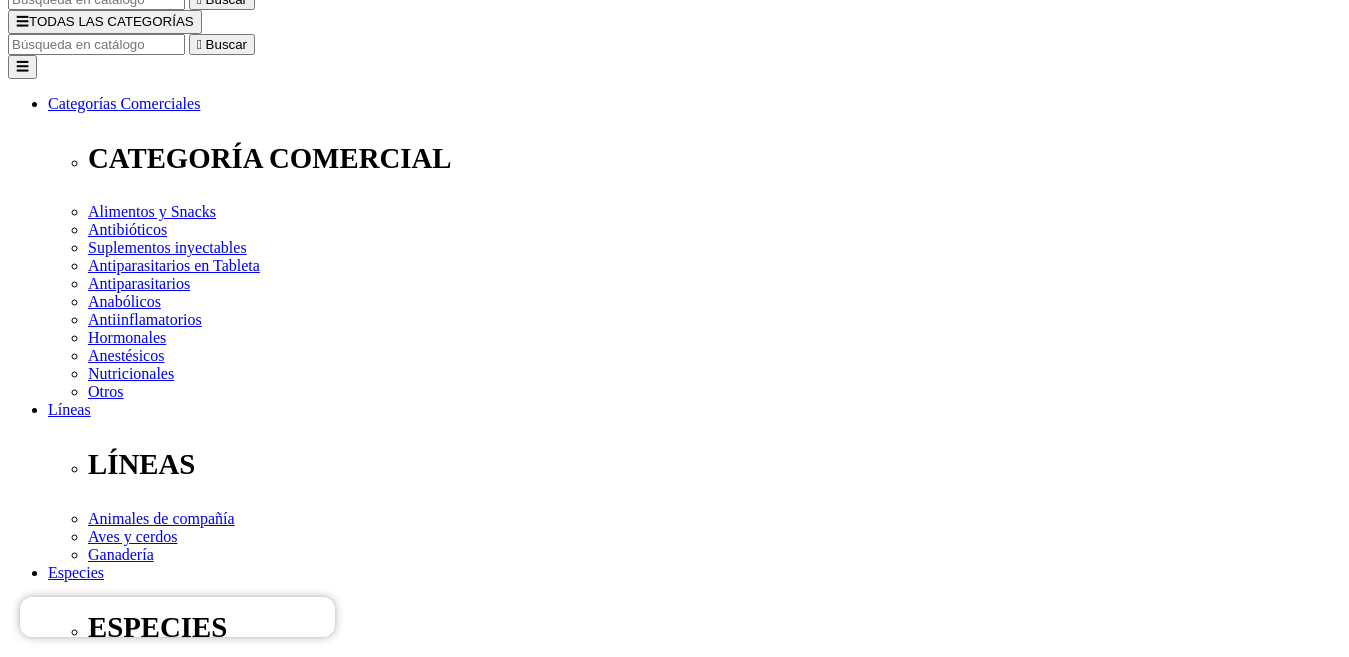 scroll, scrollTop: 0, scrollLeft: 0, axis: both 